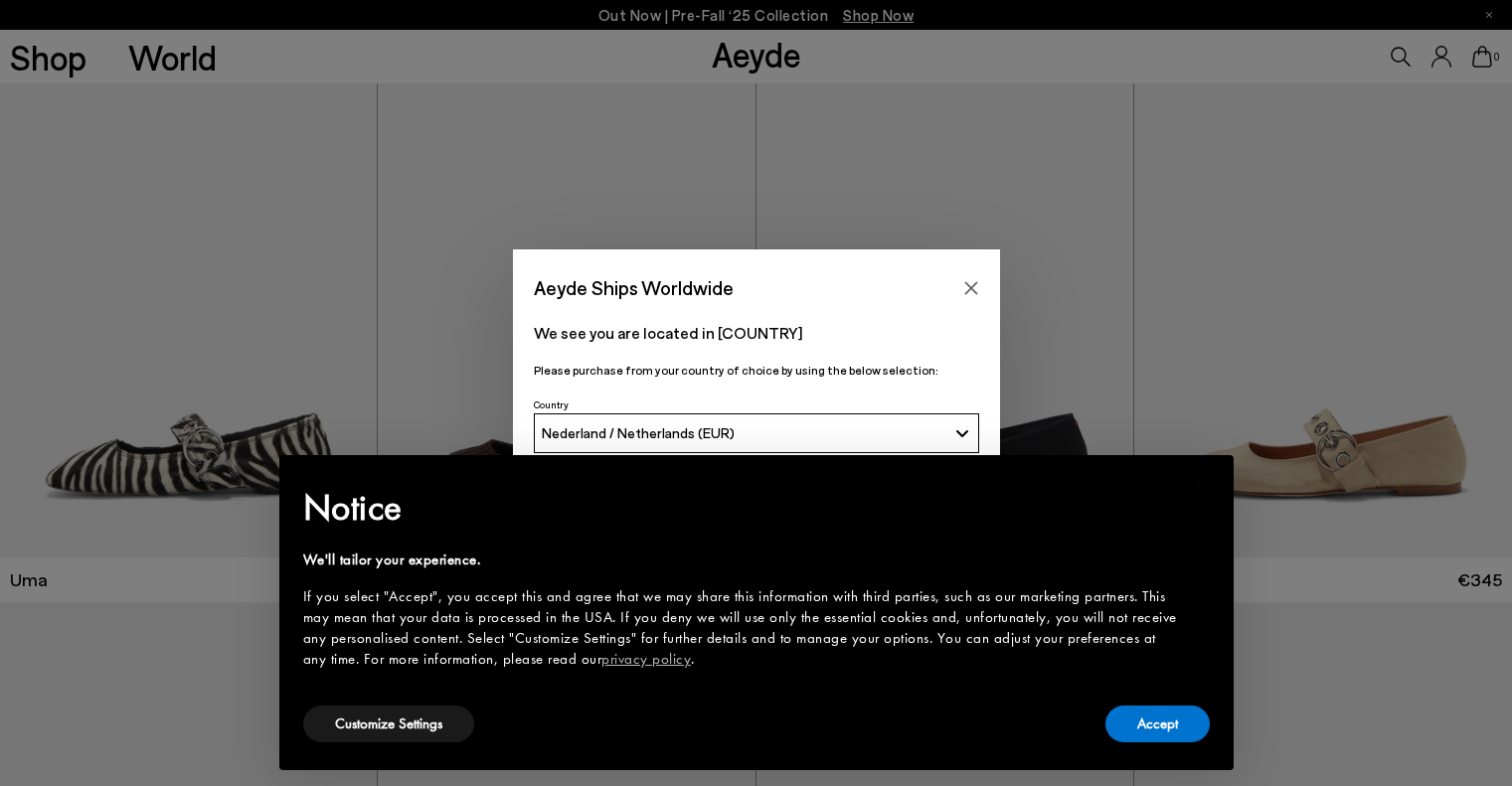 scroll, scrollTop: 0, scrollLeft: 0, axis: both 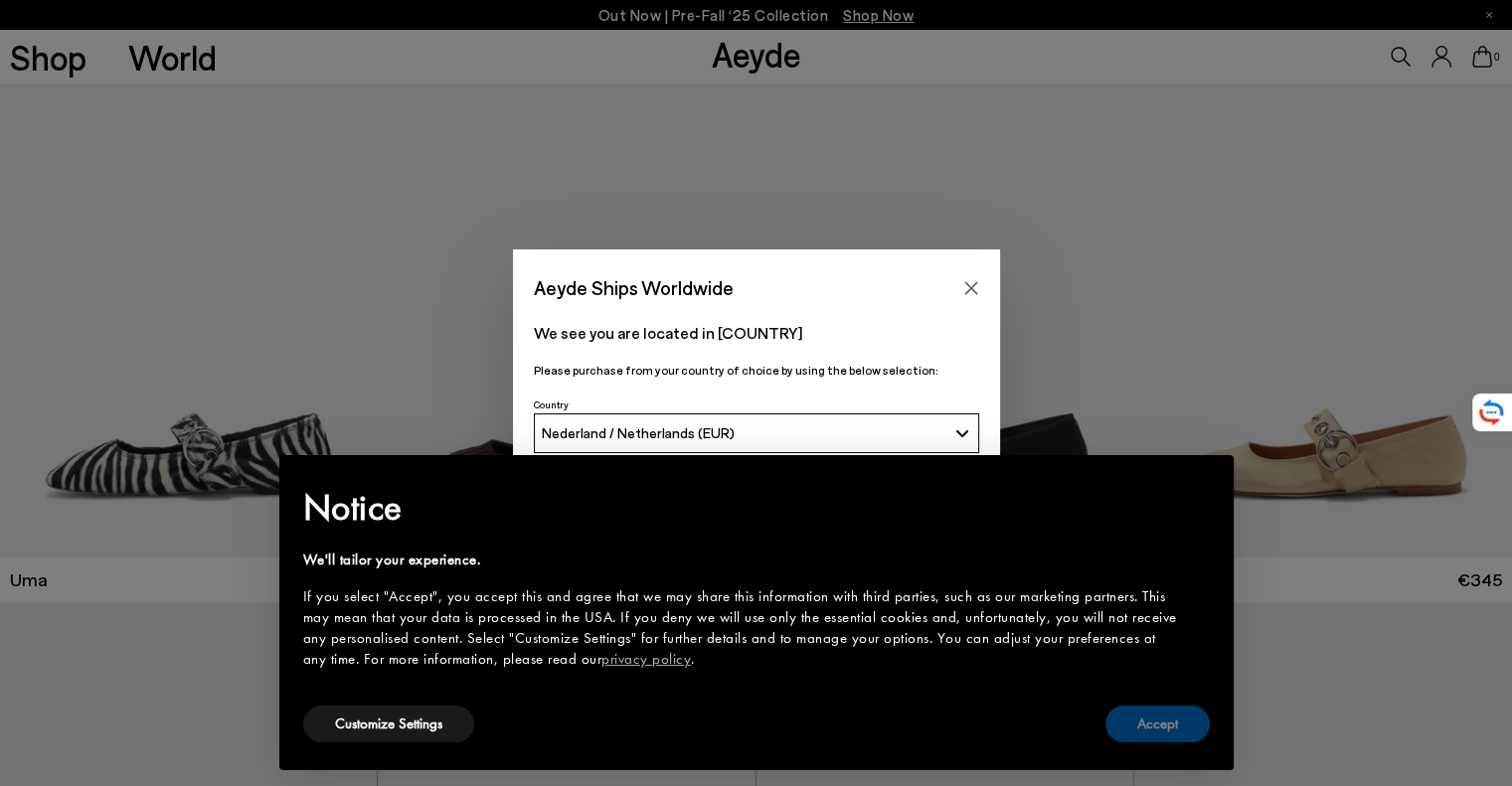 click on "Accept" at bounding box center (1157, 723) 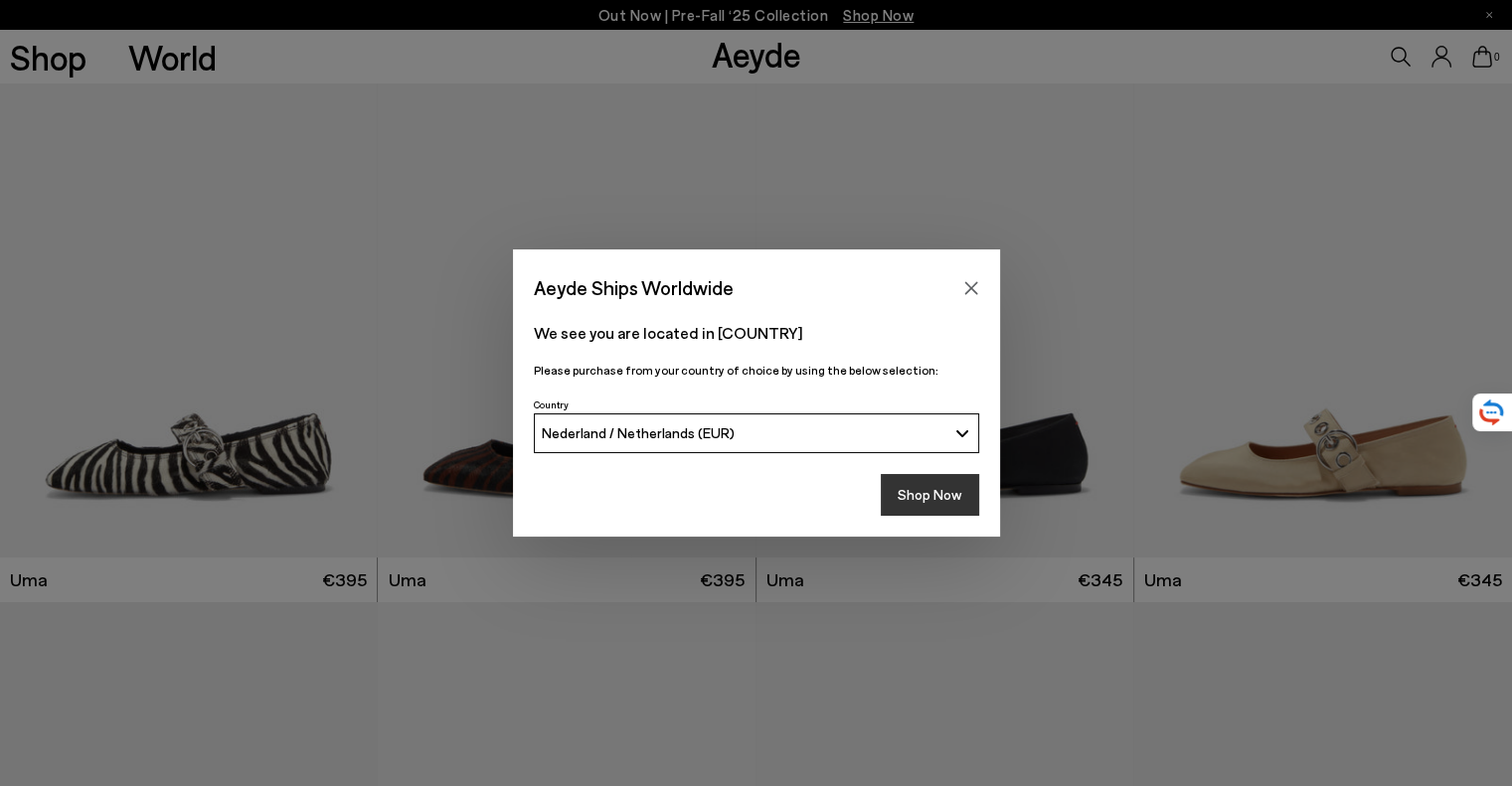 click on "Shop Now" at bounding box center [929, 495] 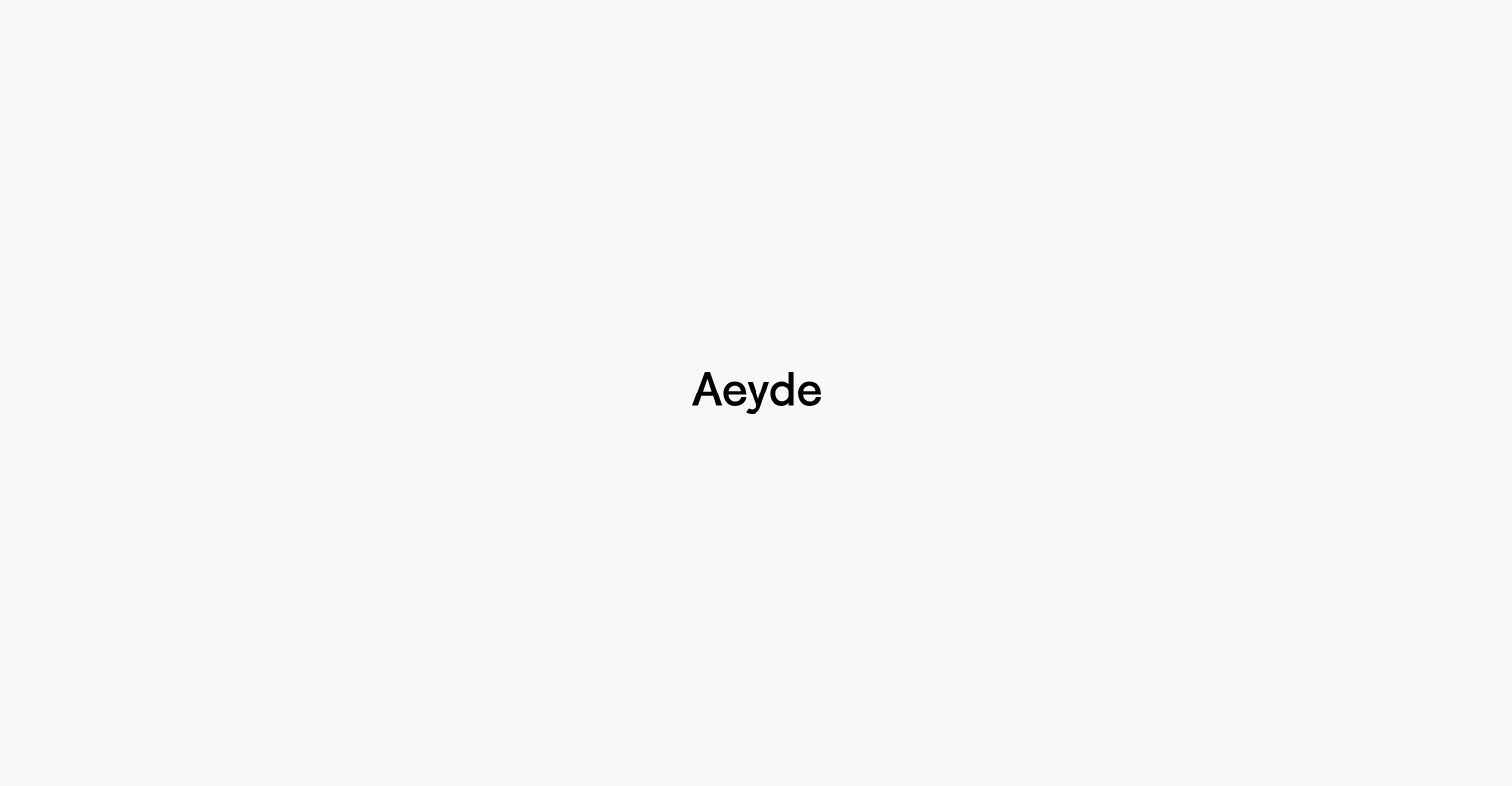 scroll, scrollTop: 0, scrollLeft: 0, axis: both 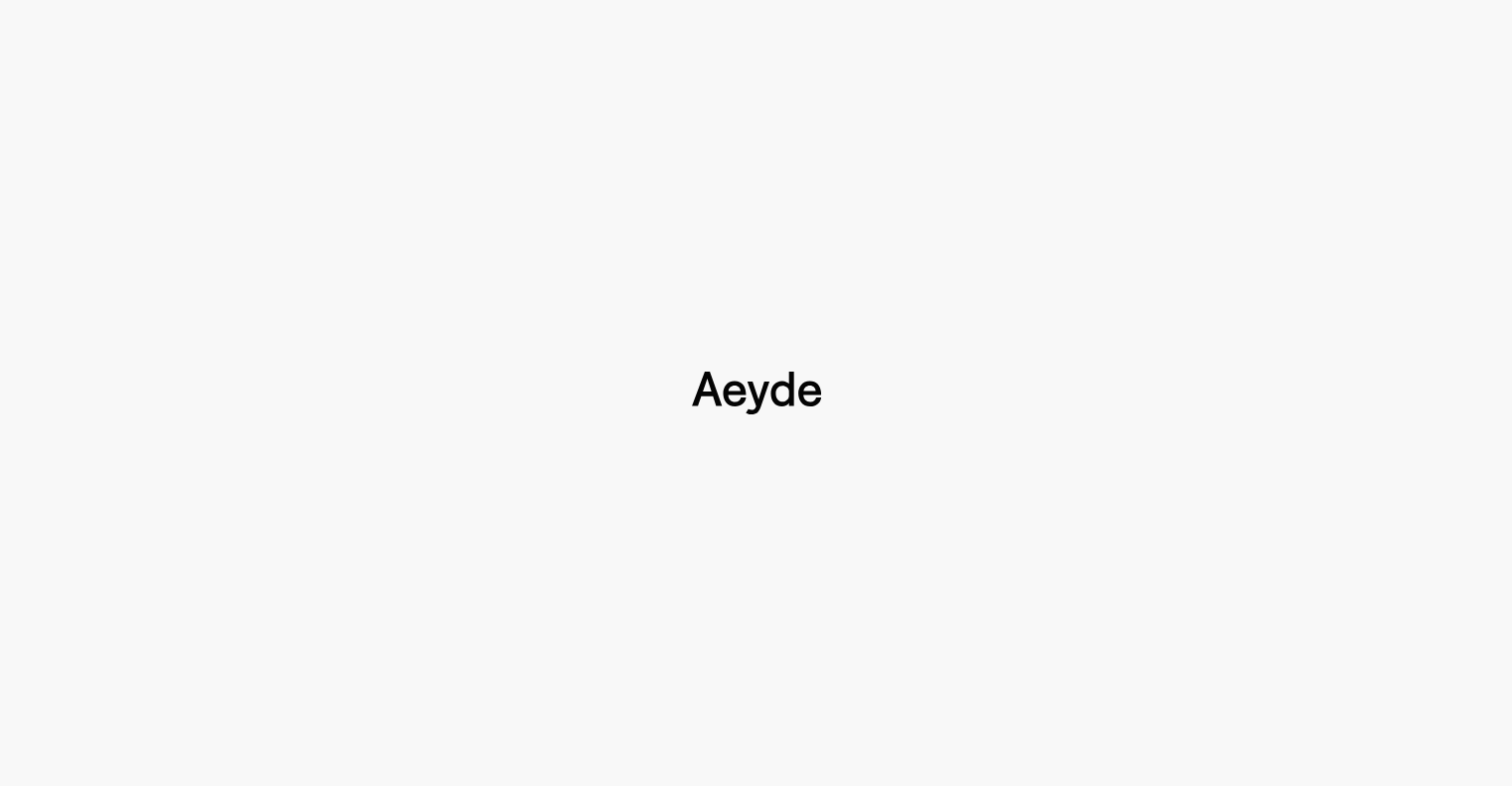 type 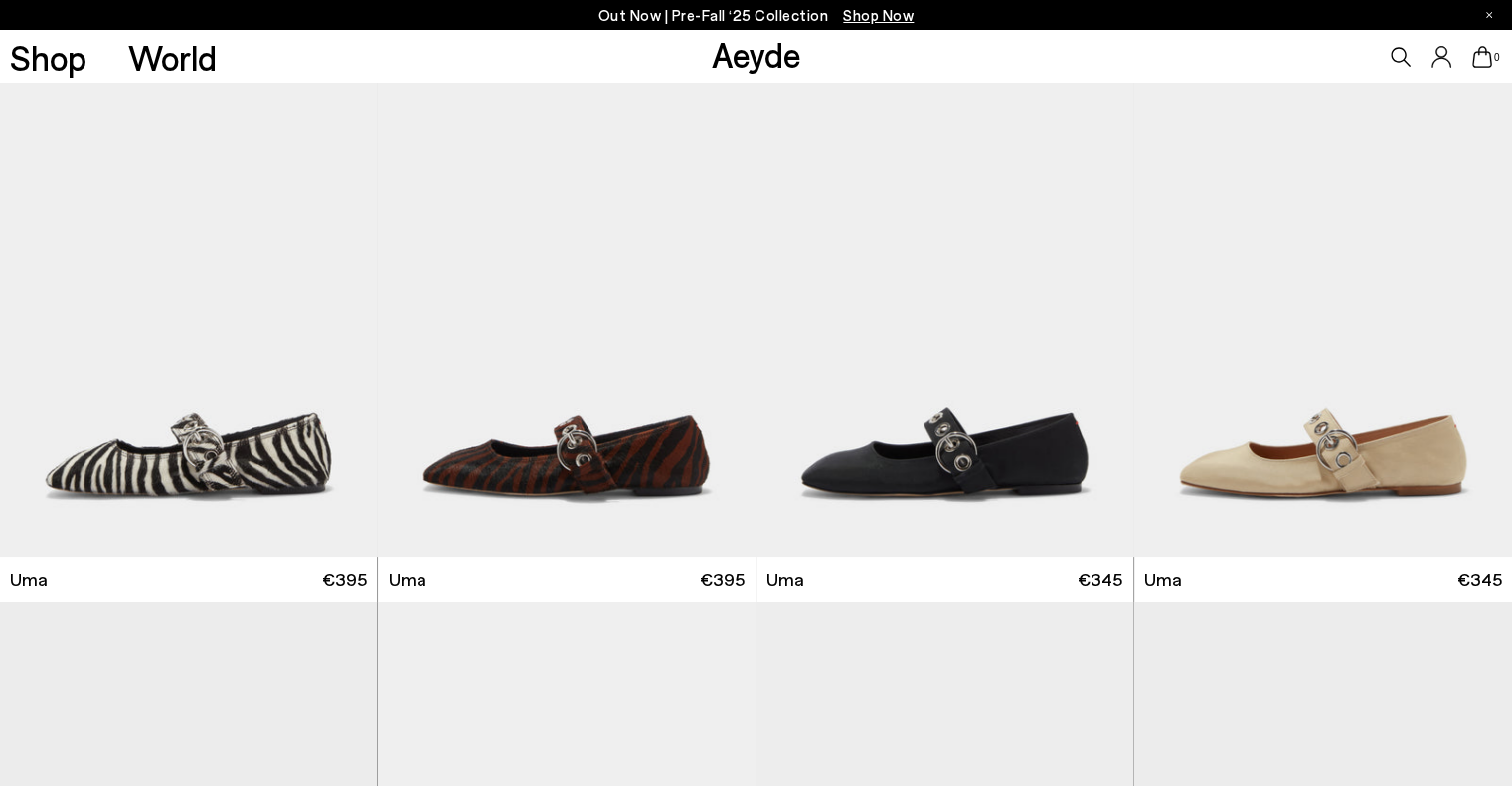 click 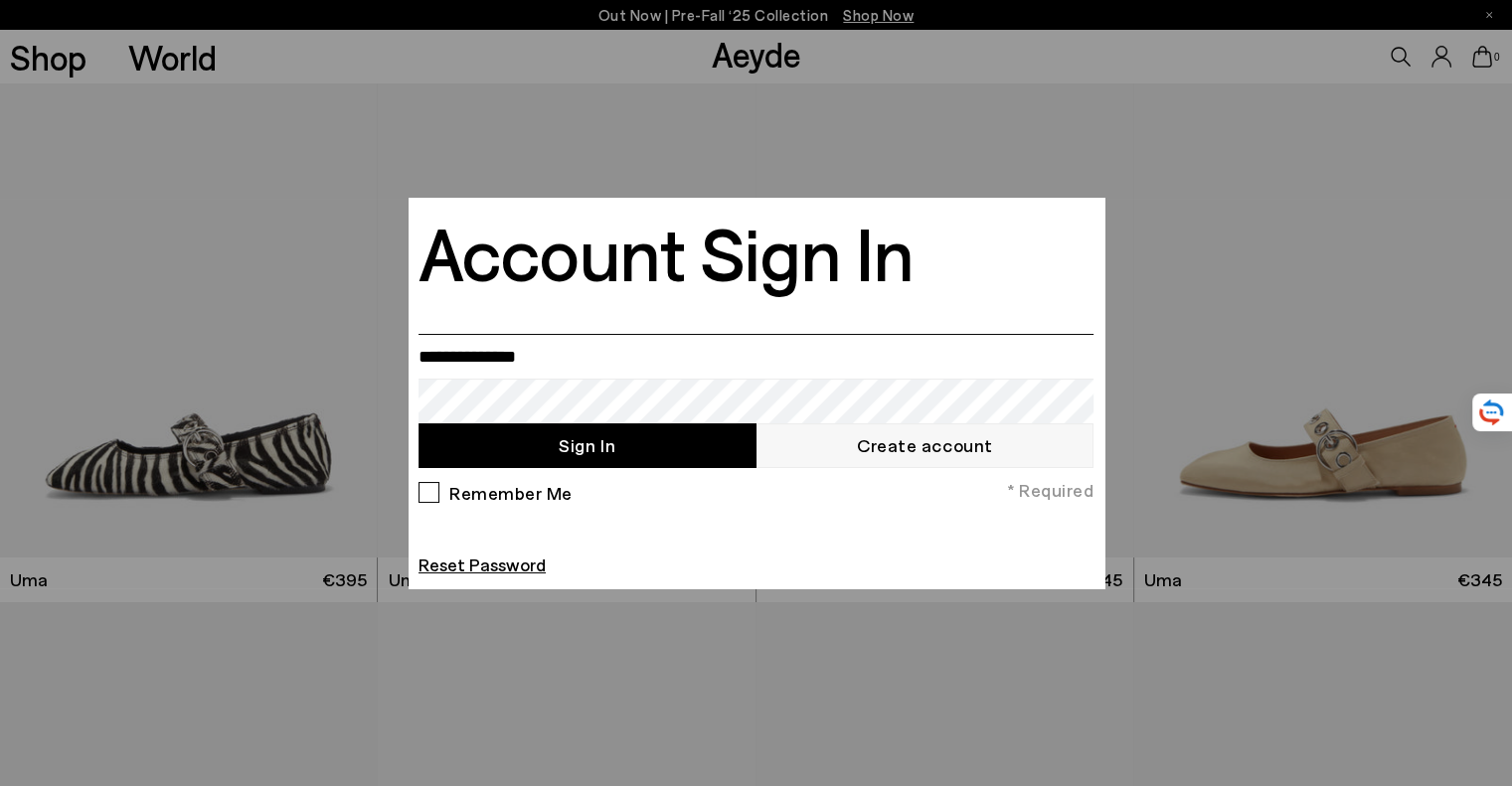 click at bounding box center (756, 356) 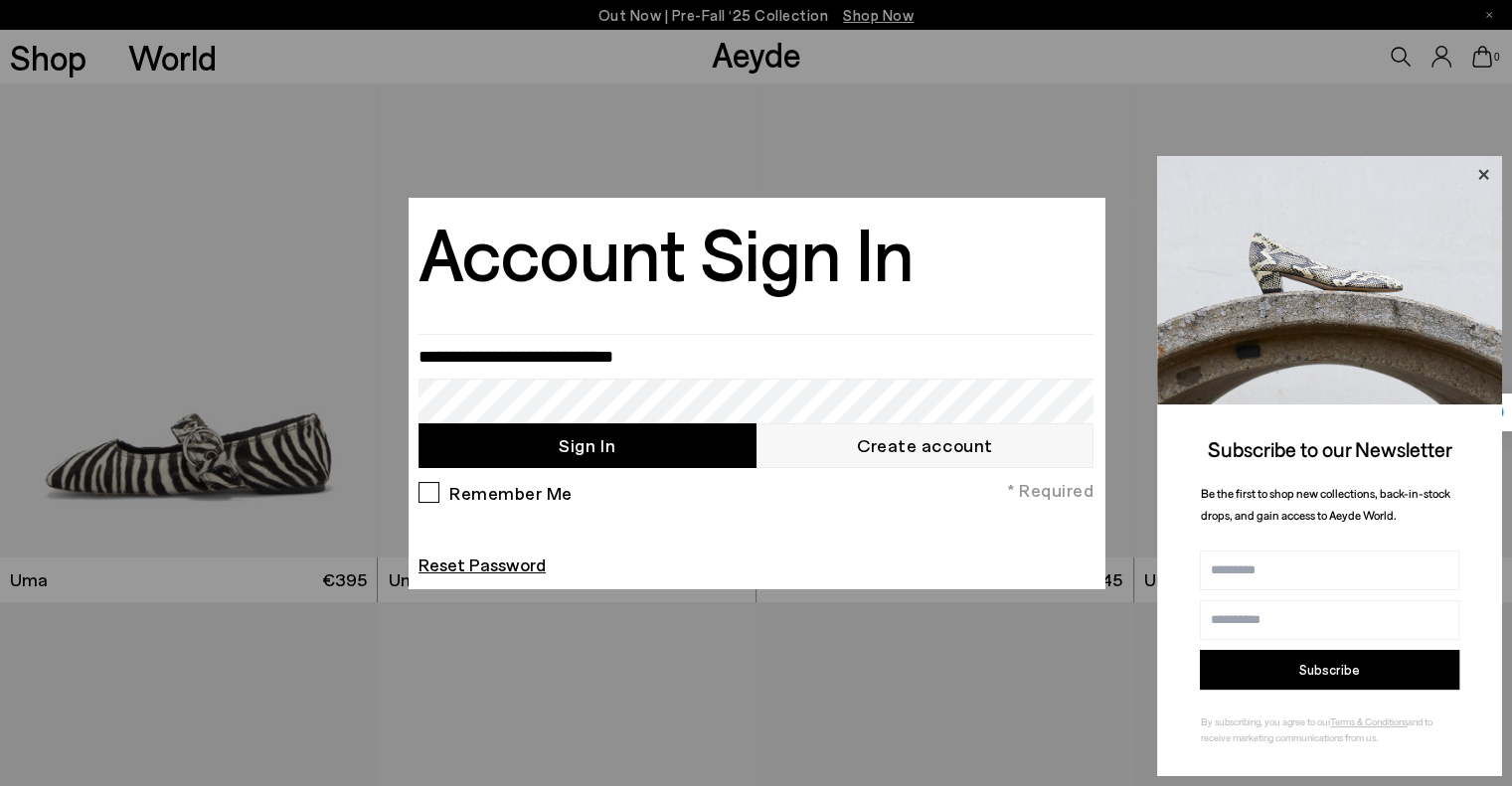 click 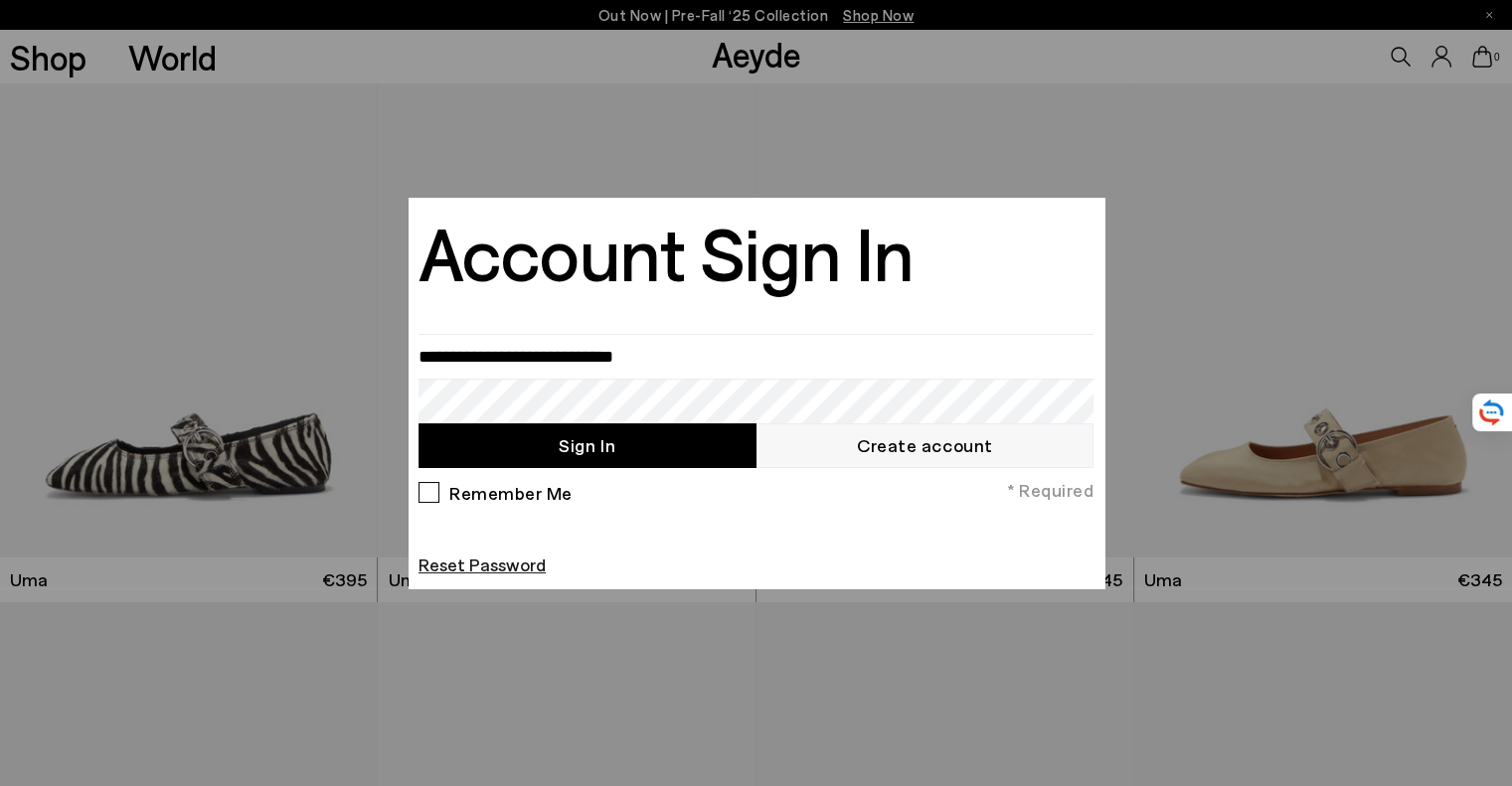 click on "Reset Password" at bounding box center [482, 564] 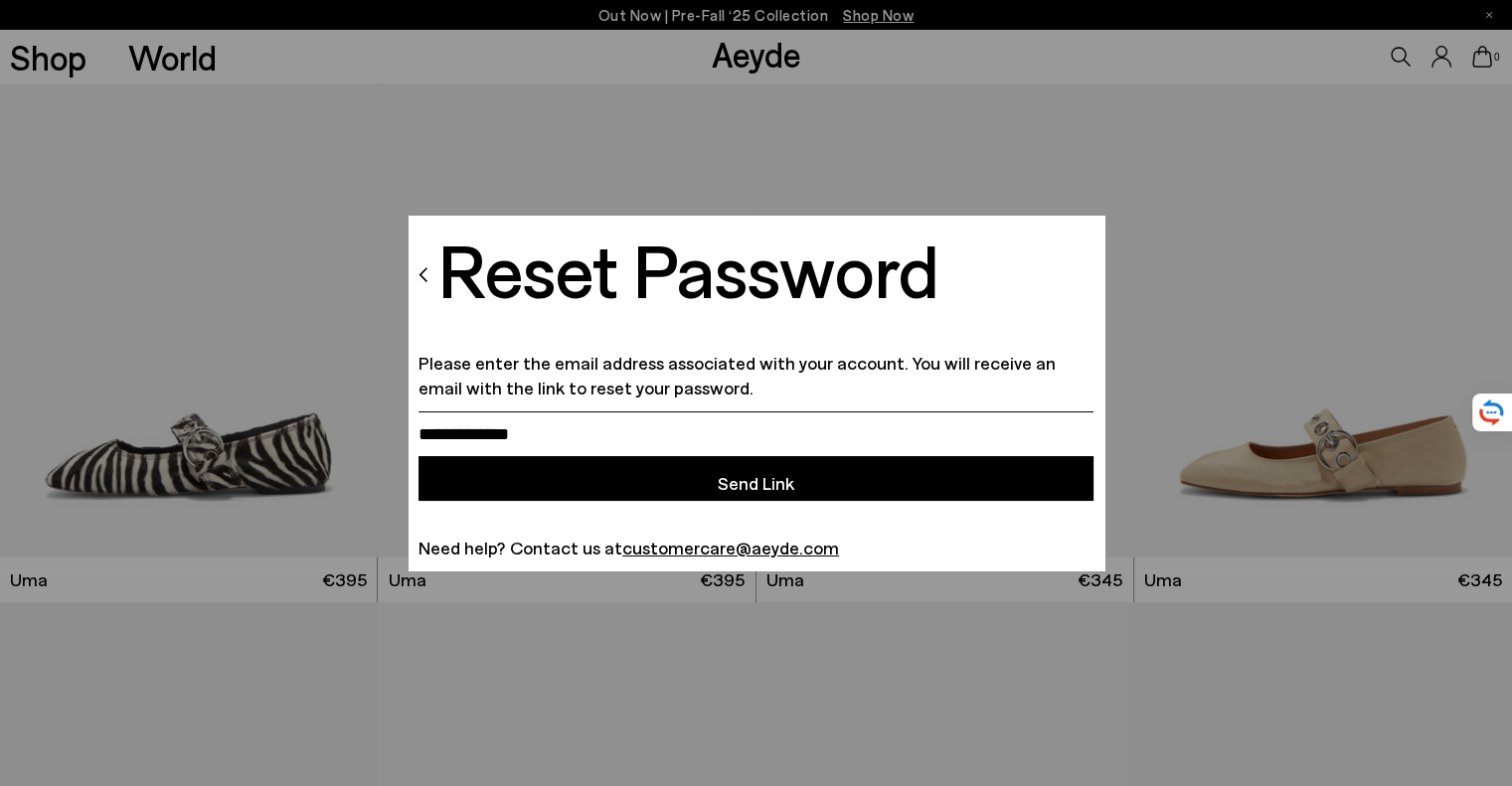 click at bounding box center [756, 433] 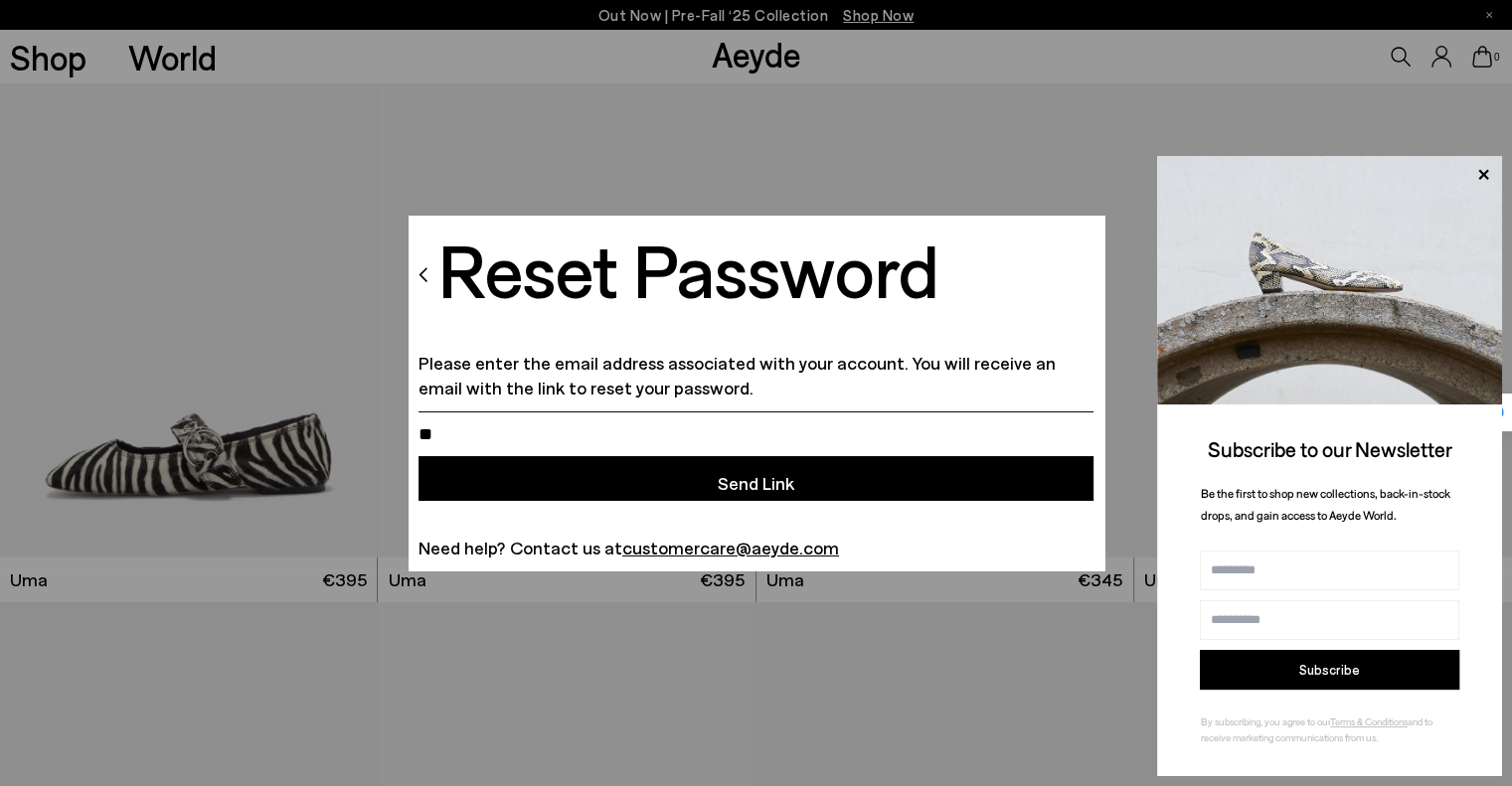 type on "**********" 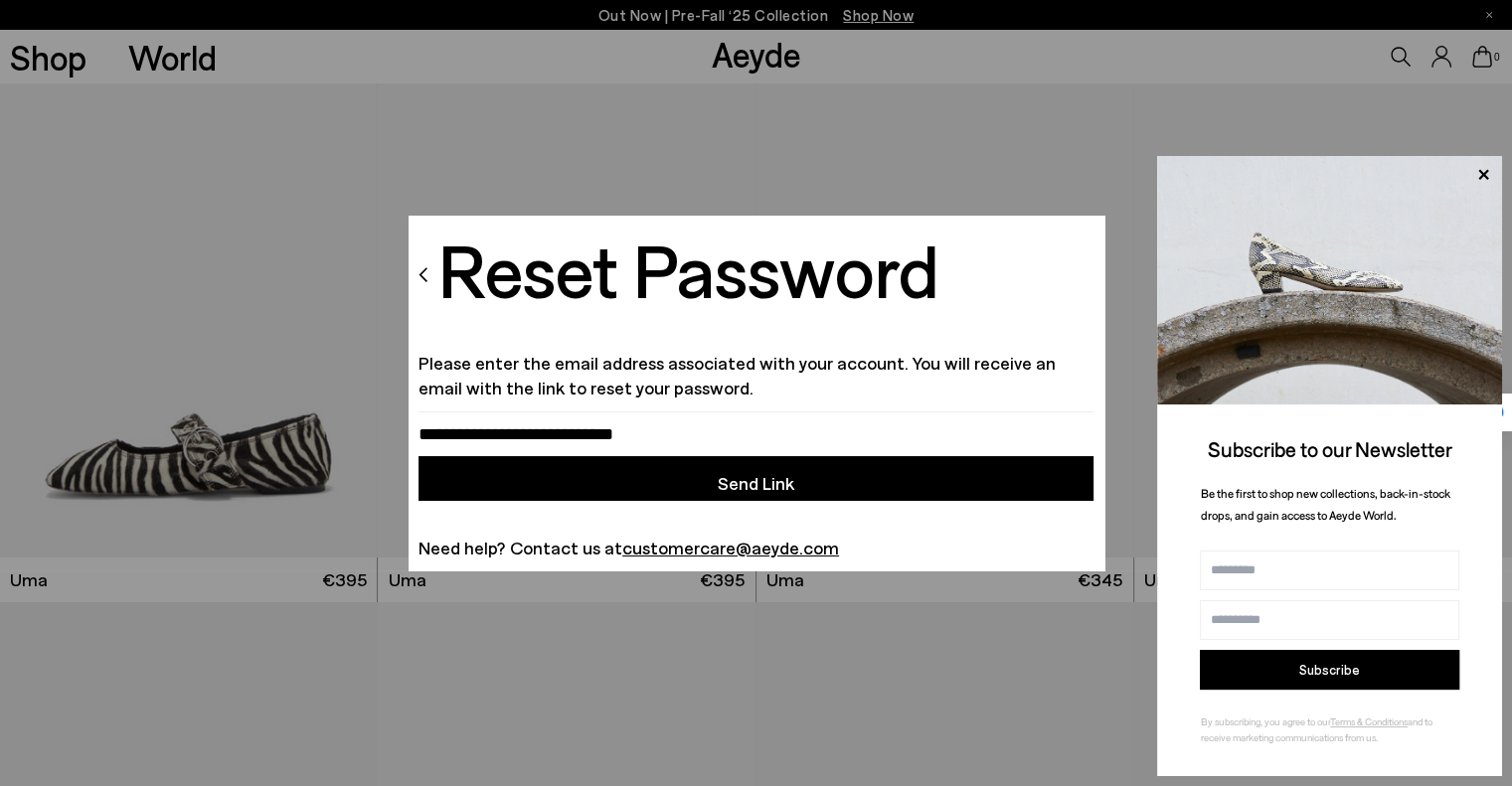 click on "Send Link" at bounding box center [756, 478] 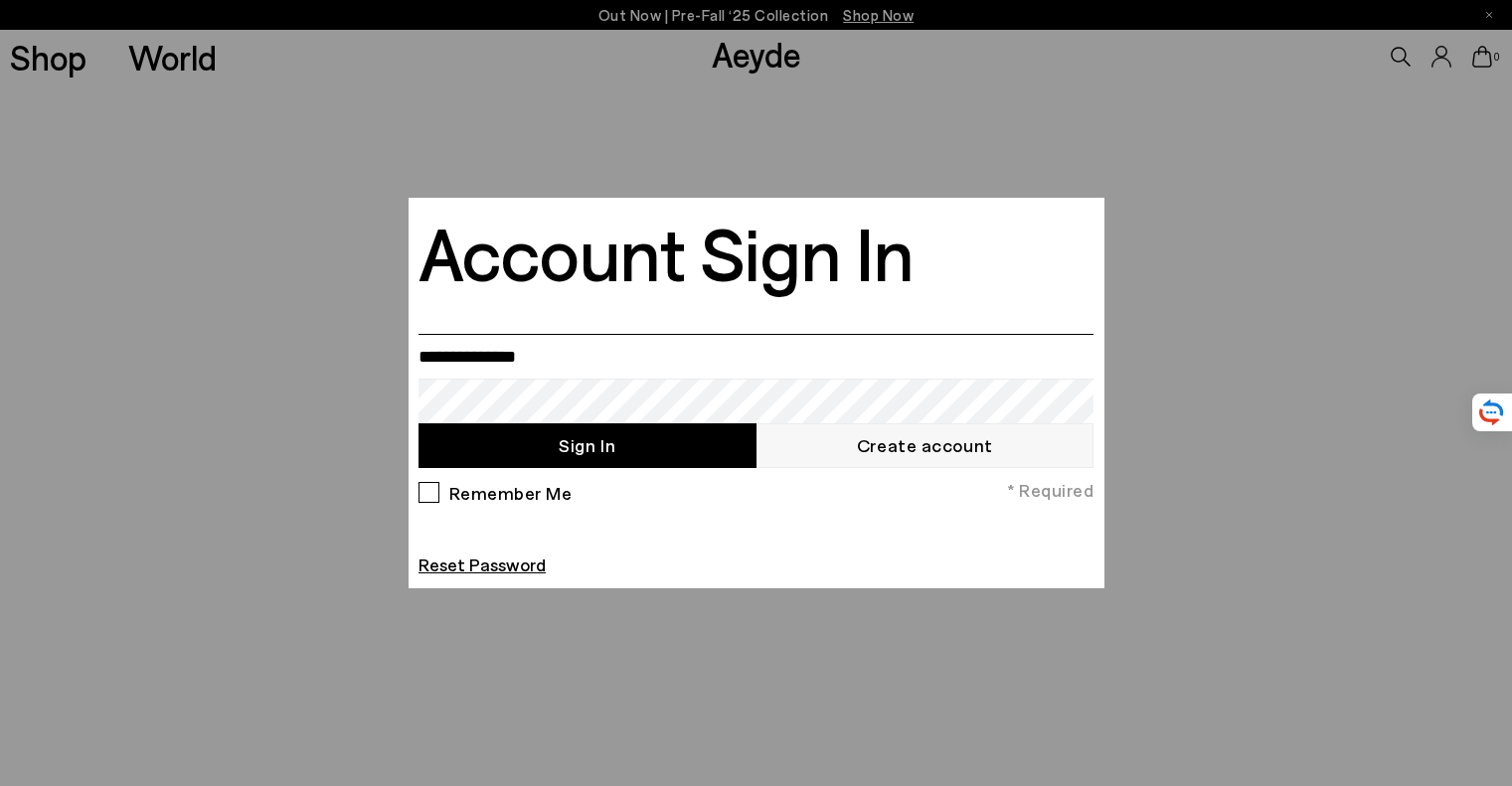 scroll, scrollTop: 0, scrollLeft: 0, axis: both 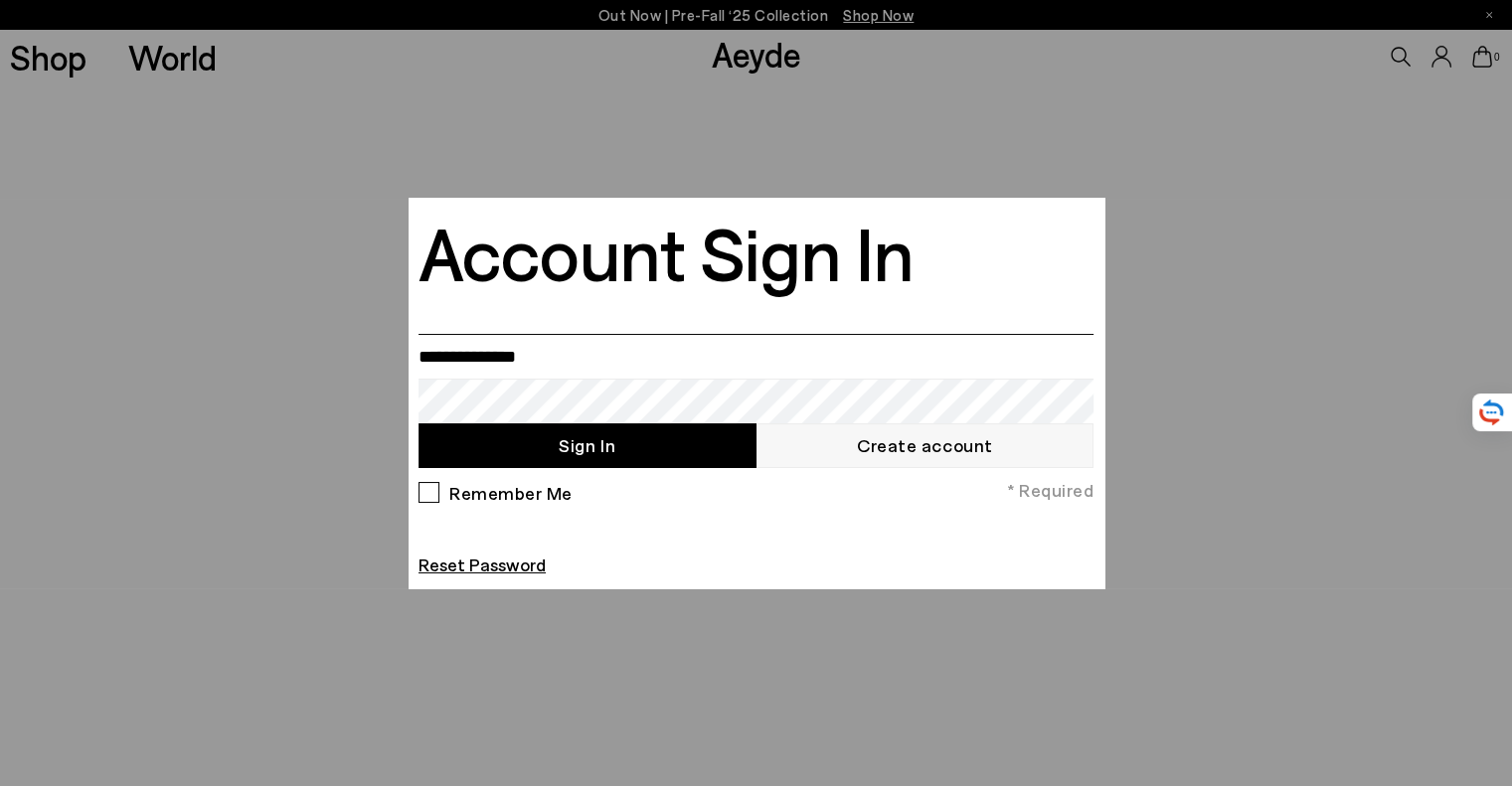 click at bounding box center [756, 356] 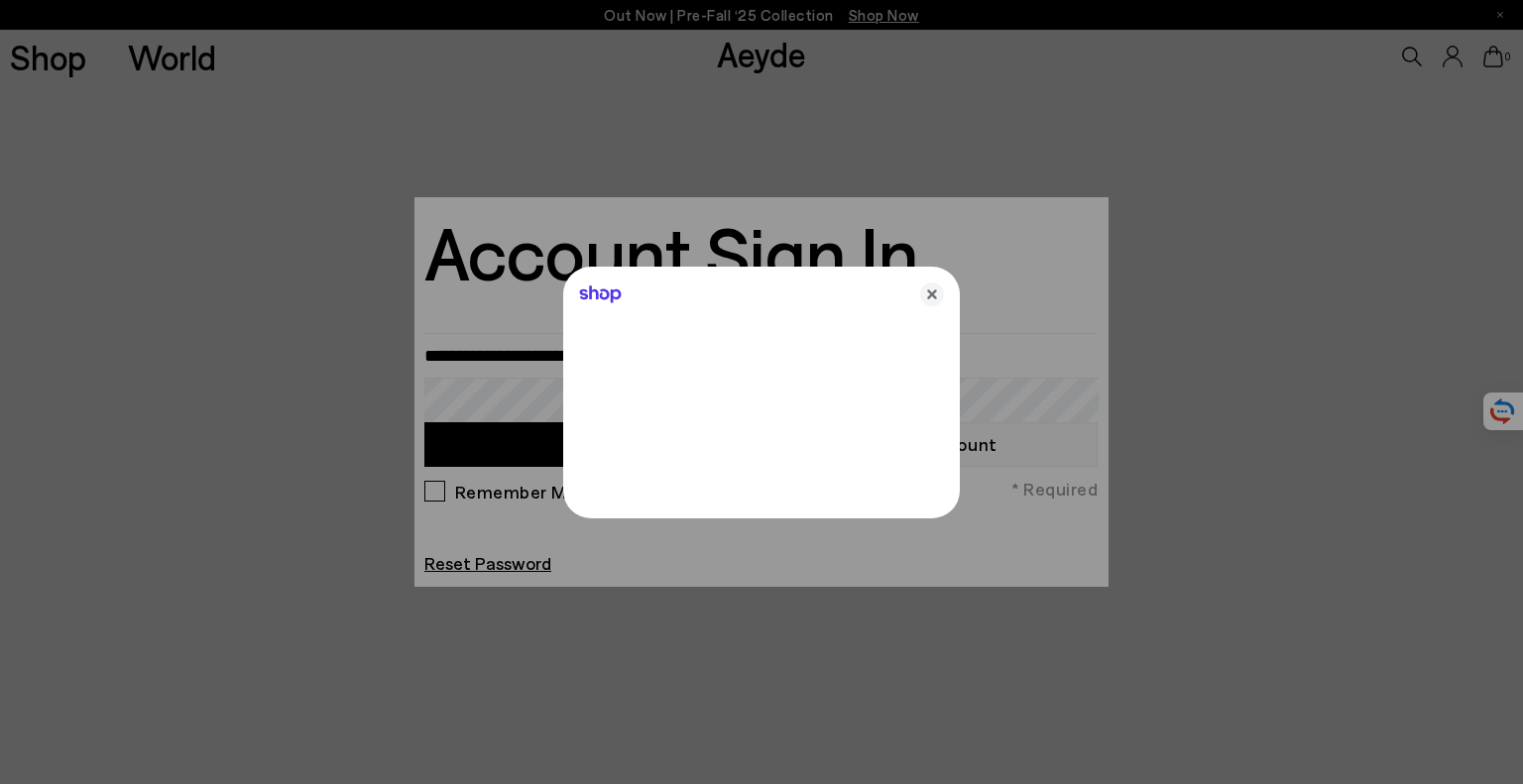 click at bounding box center [762, 392] 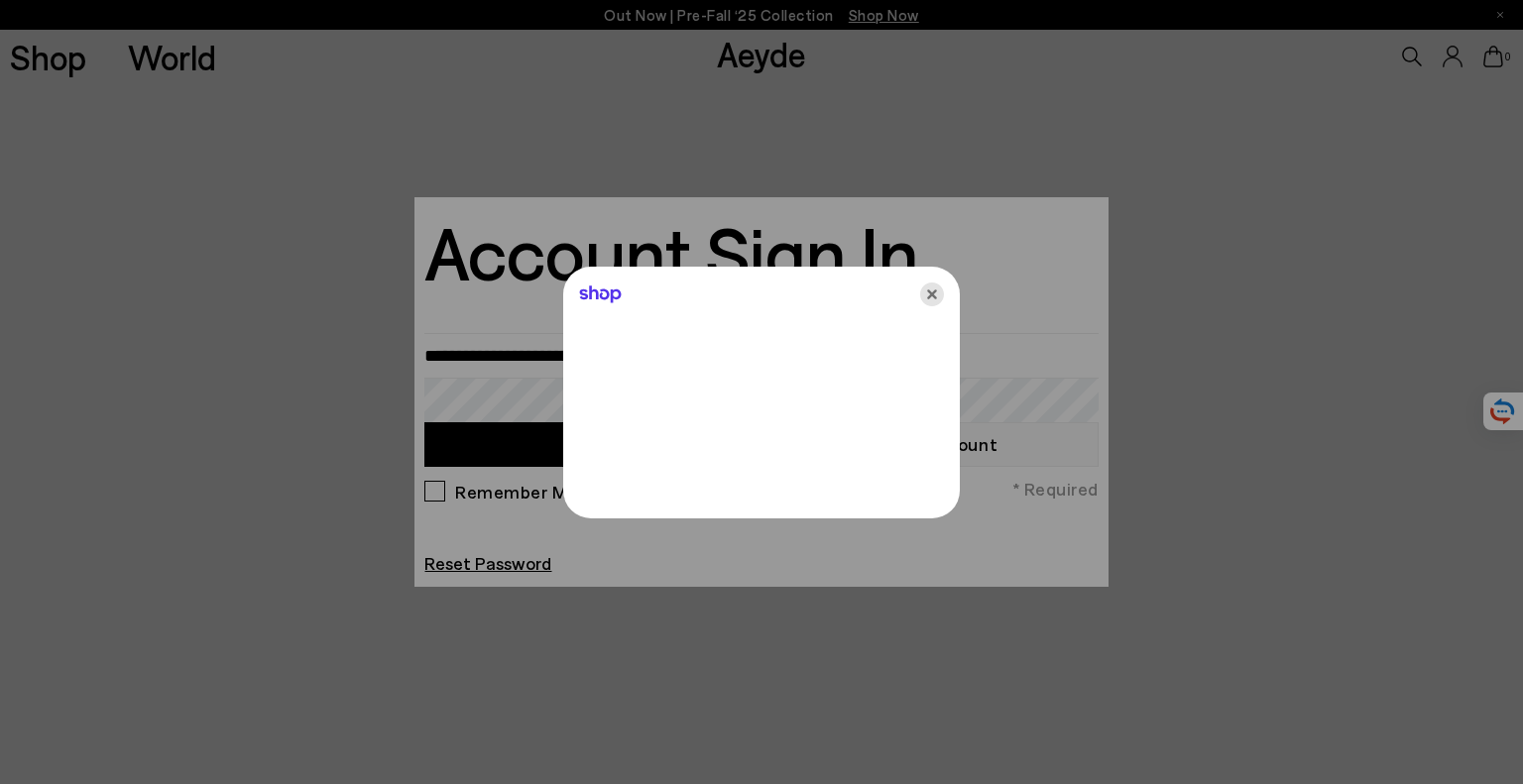 click 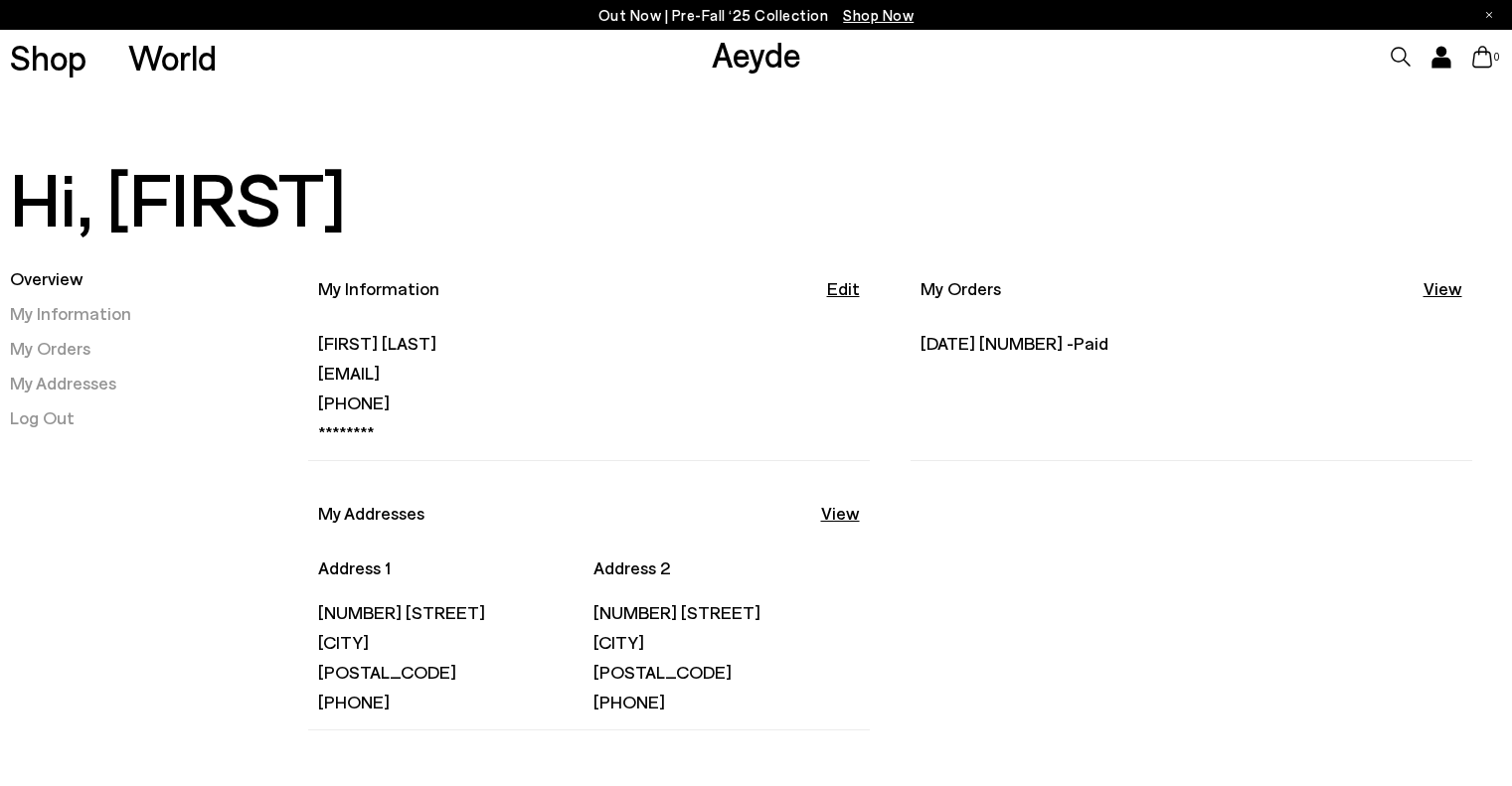 scroll, scrollTop: 0, scrollLeft: 0, axis: both 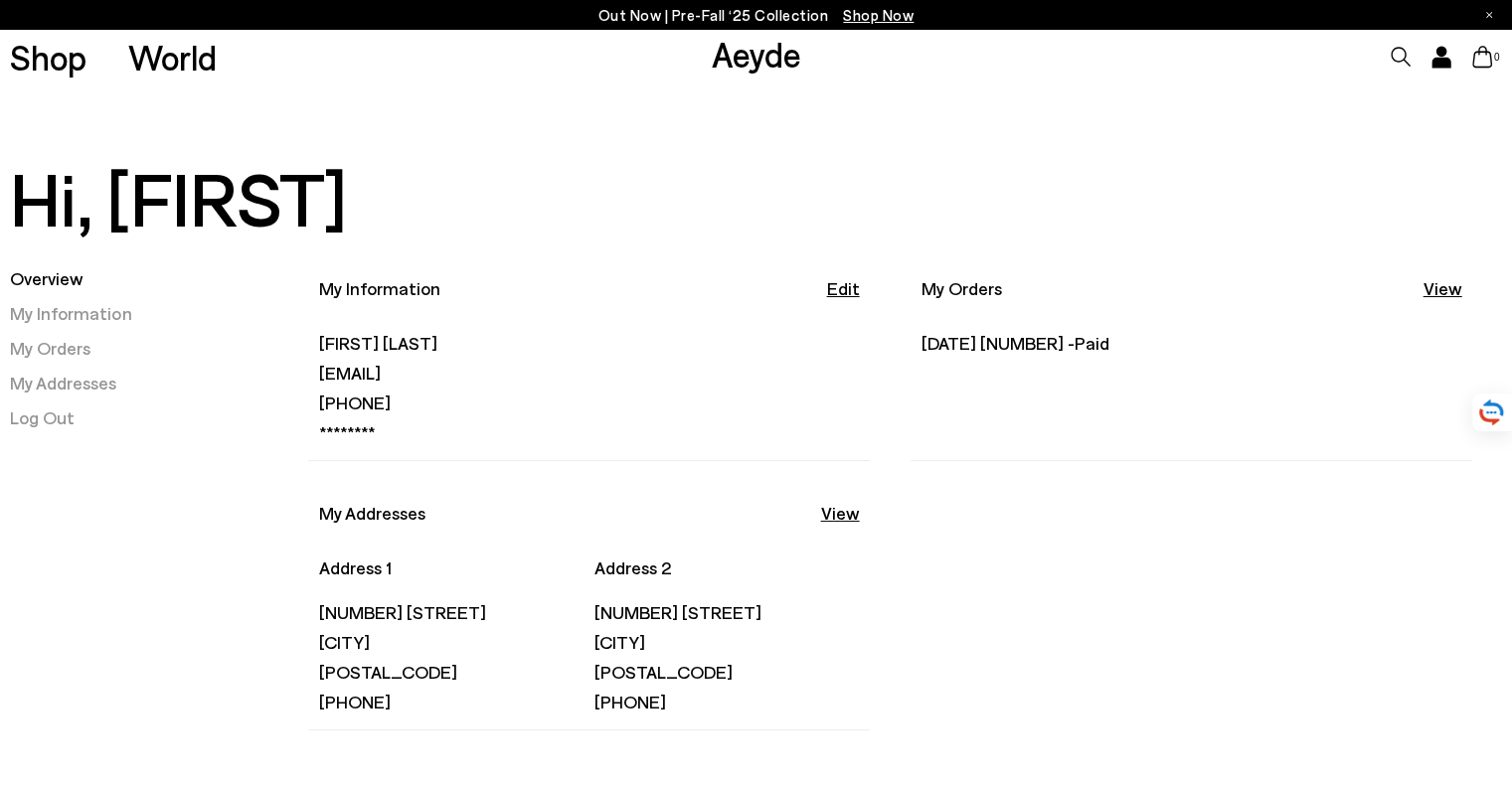 click on "Hi, Francesca" at bounding box center [756, 197] 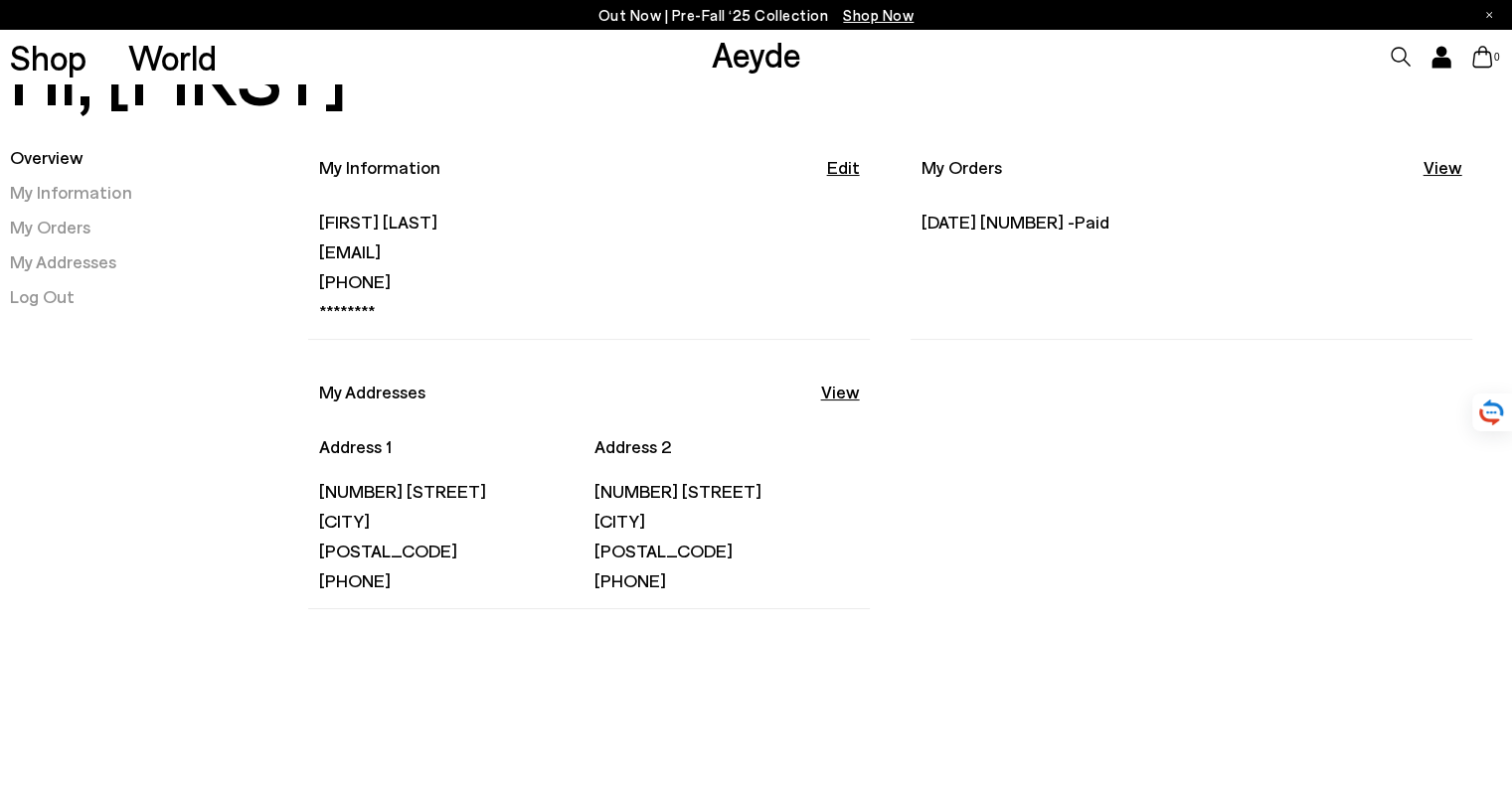 scroll, scrollTop: 0, scrollLeft: 0, axis: both 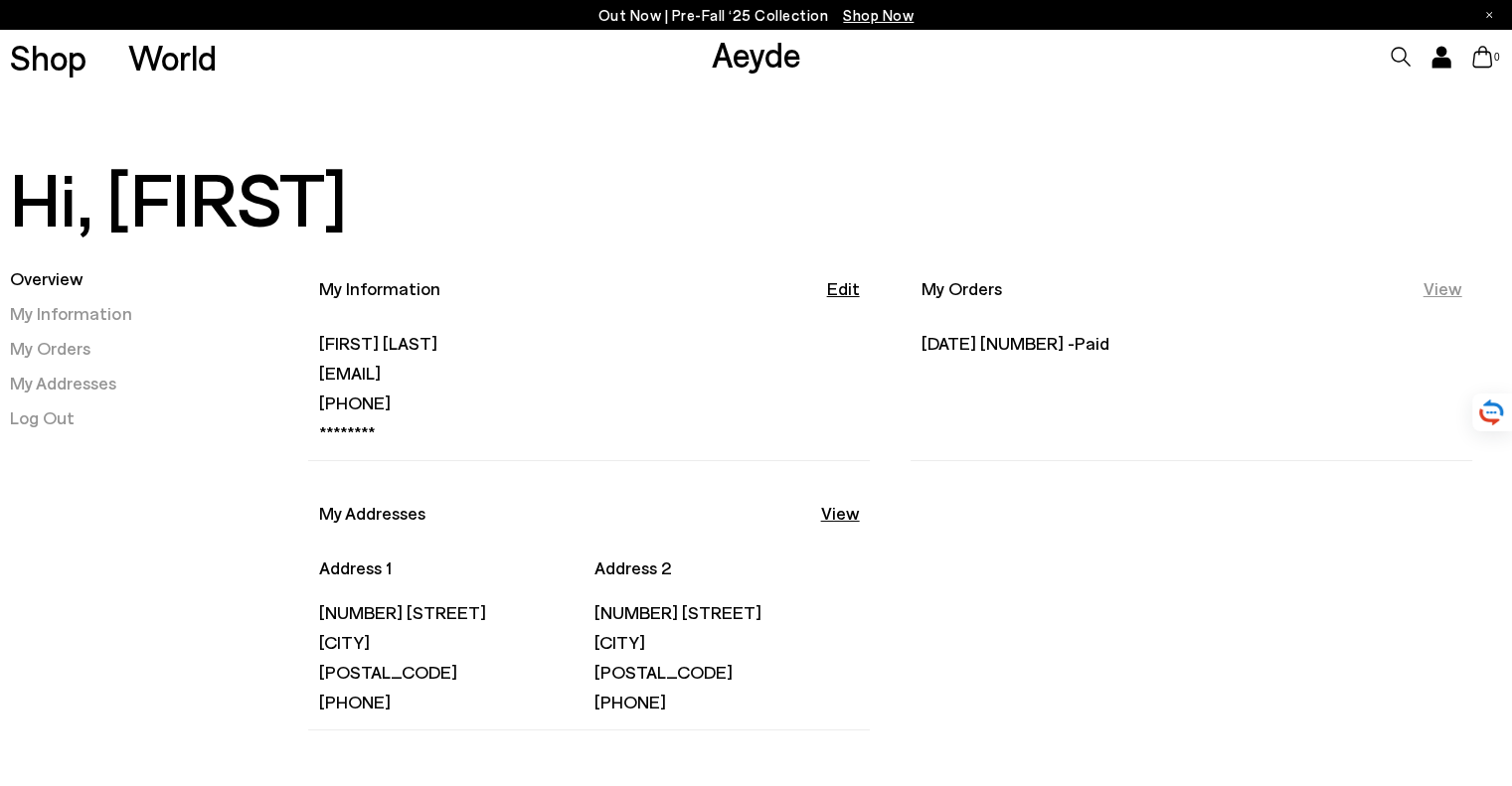 click on "View" at bounding box center [1442, 288] 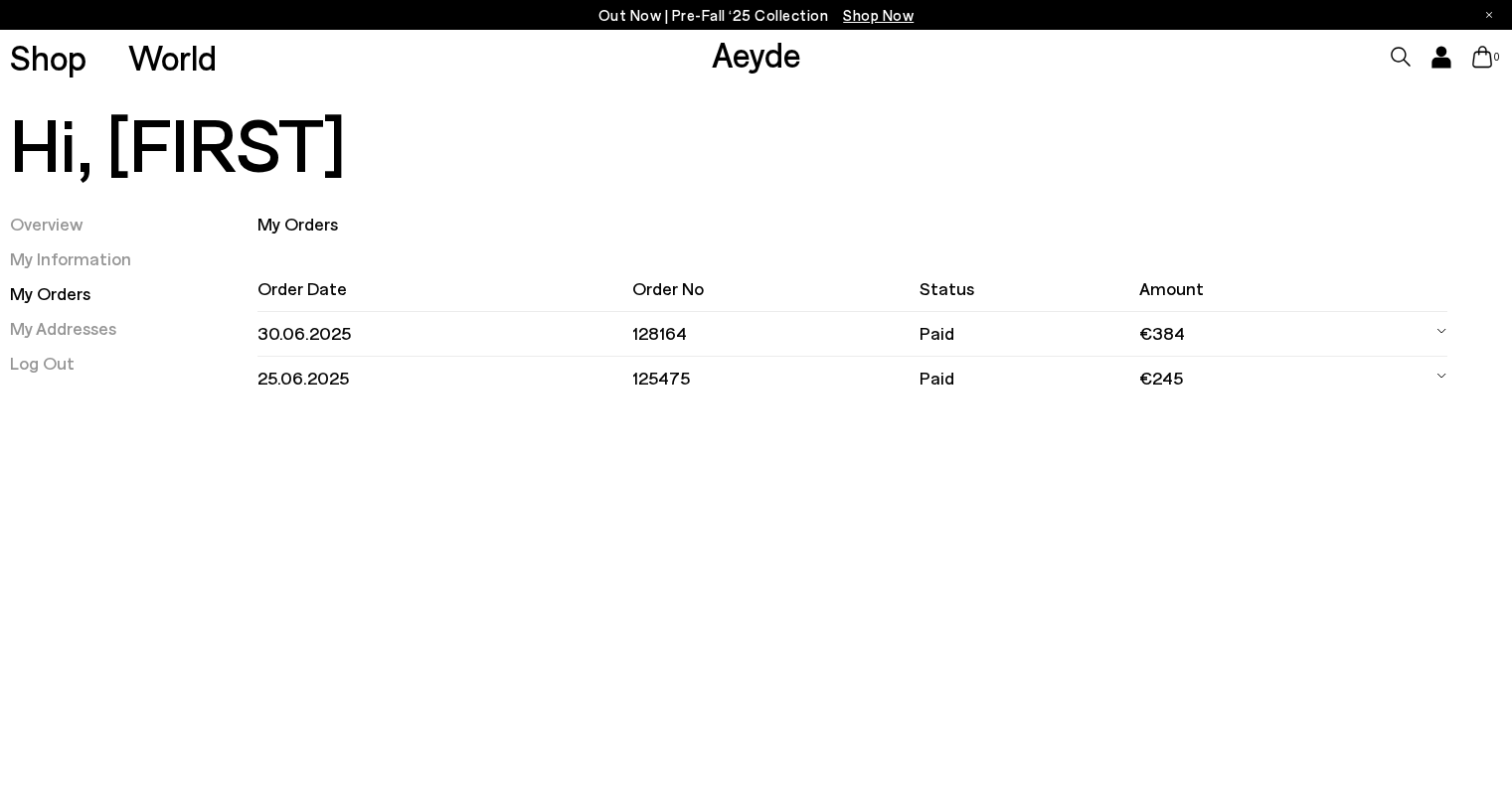 scroll, scrollTop: 0, scrollLeft: 0, axis: both 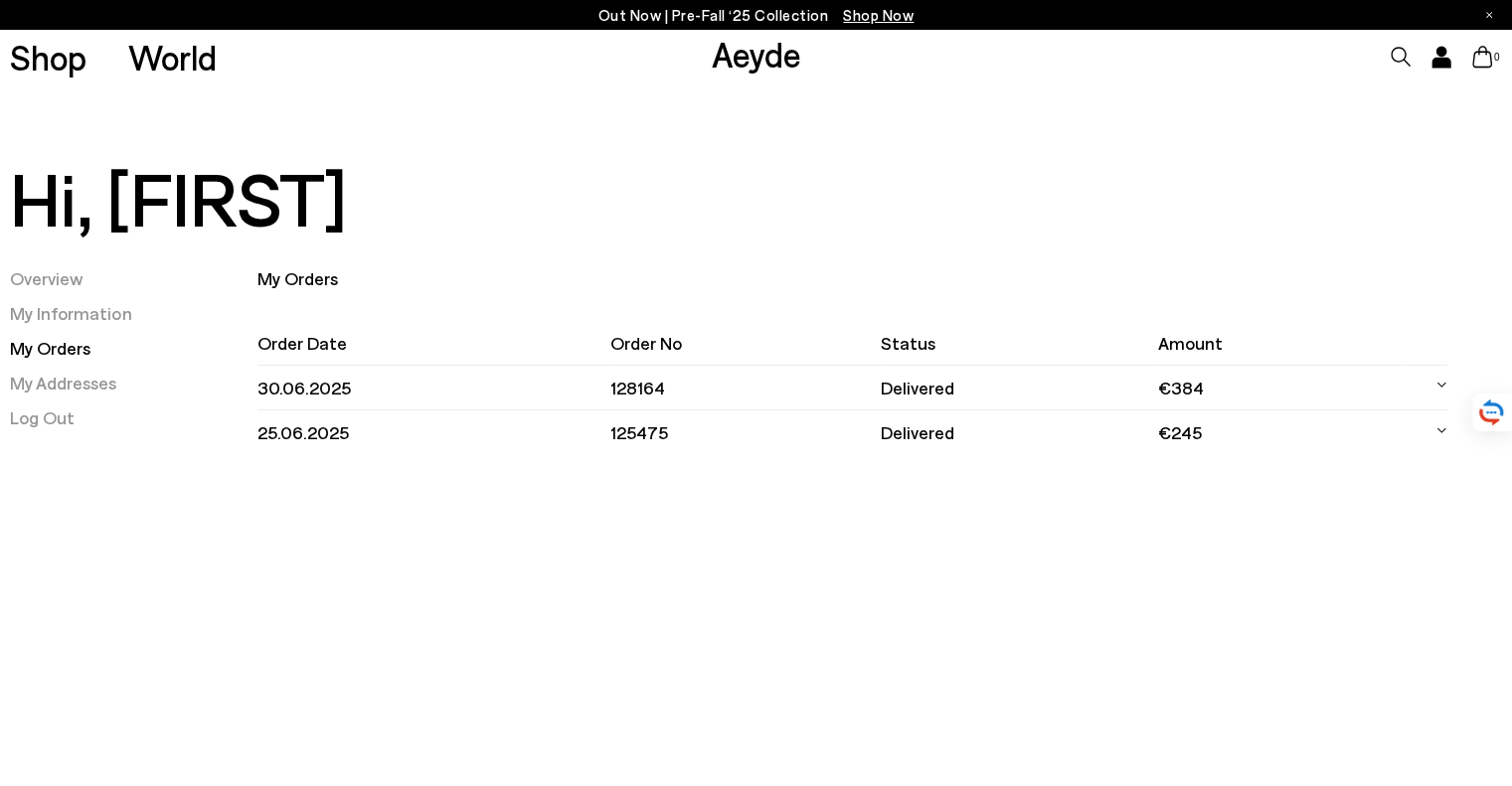 click on "30.06.2025" at bounding box center (433, 388) 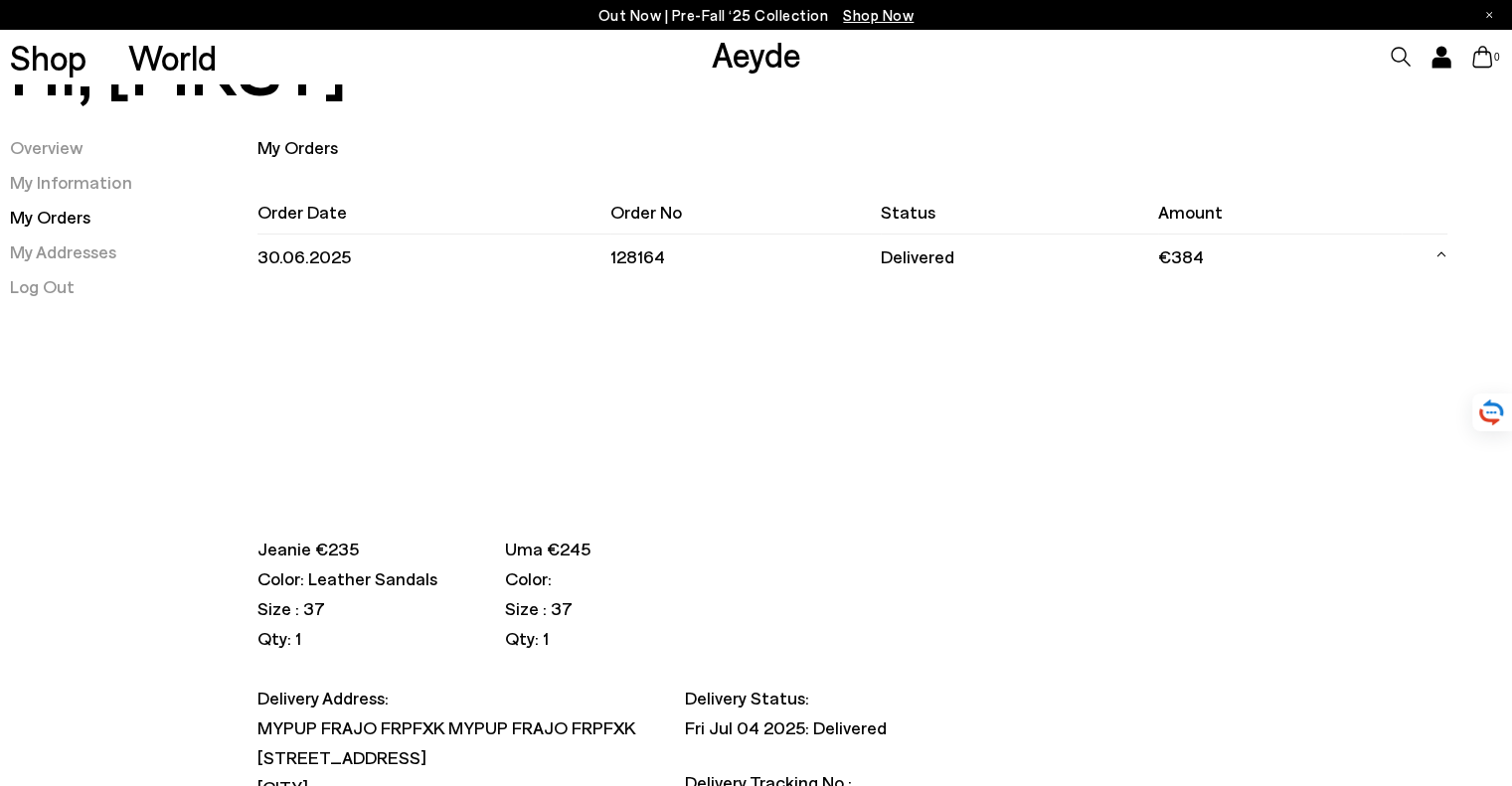 scroll, scrollTop: 131, scrollLeft: 0, axis: vertical 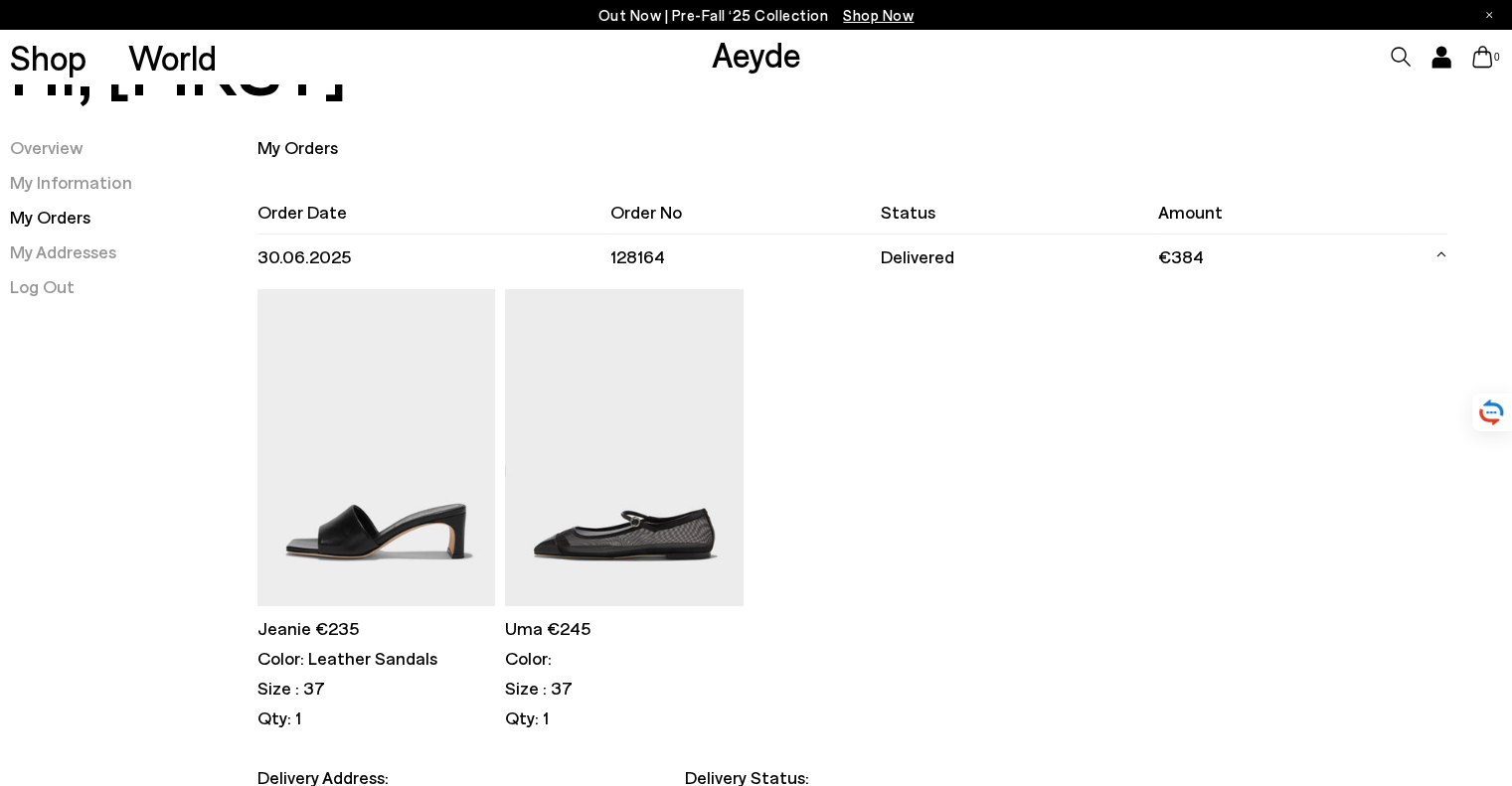 click on "128164" at bounding box center [746, 256] 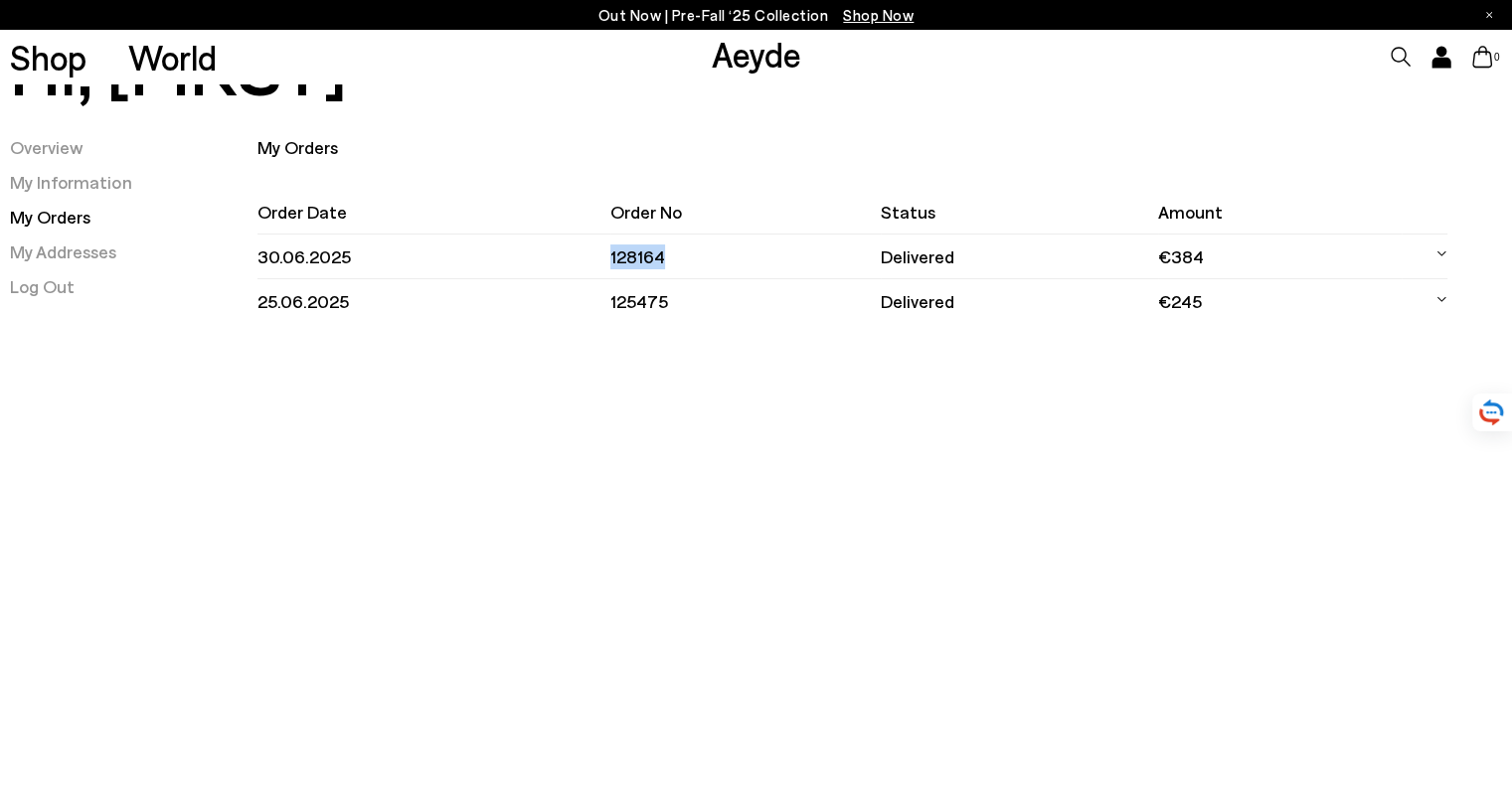 click on "128164" at bounding box center [746, 256] 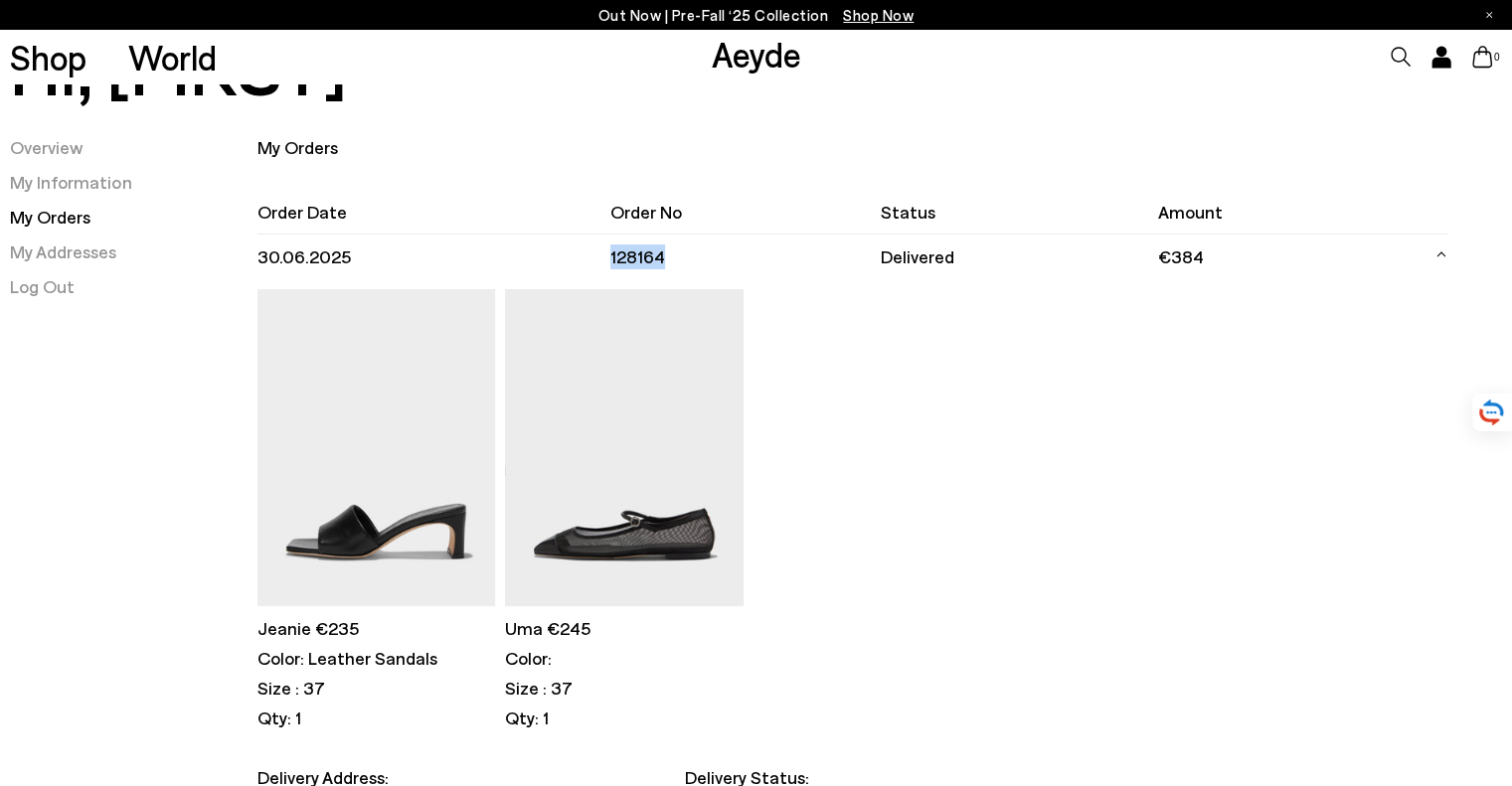 copy on "128164" 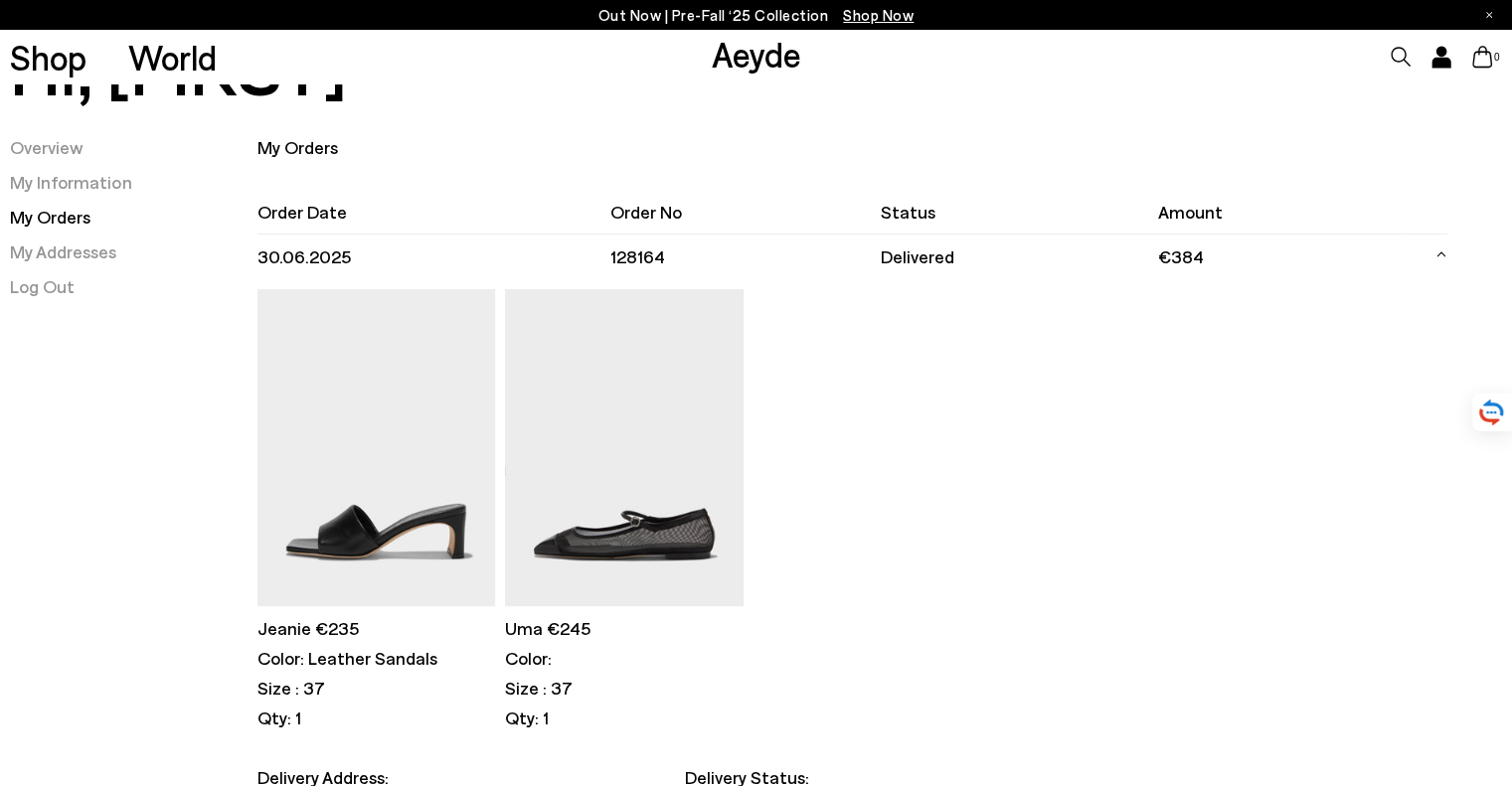 click on "Jeanie
€235
Color: Leather Sandals
Size : 37
Qty: 1" at bounding box center [852, 522] 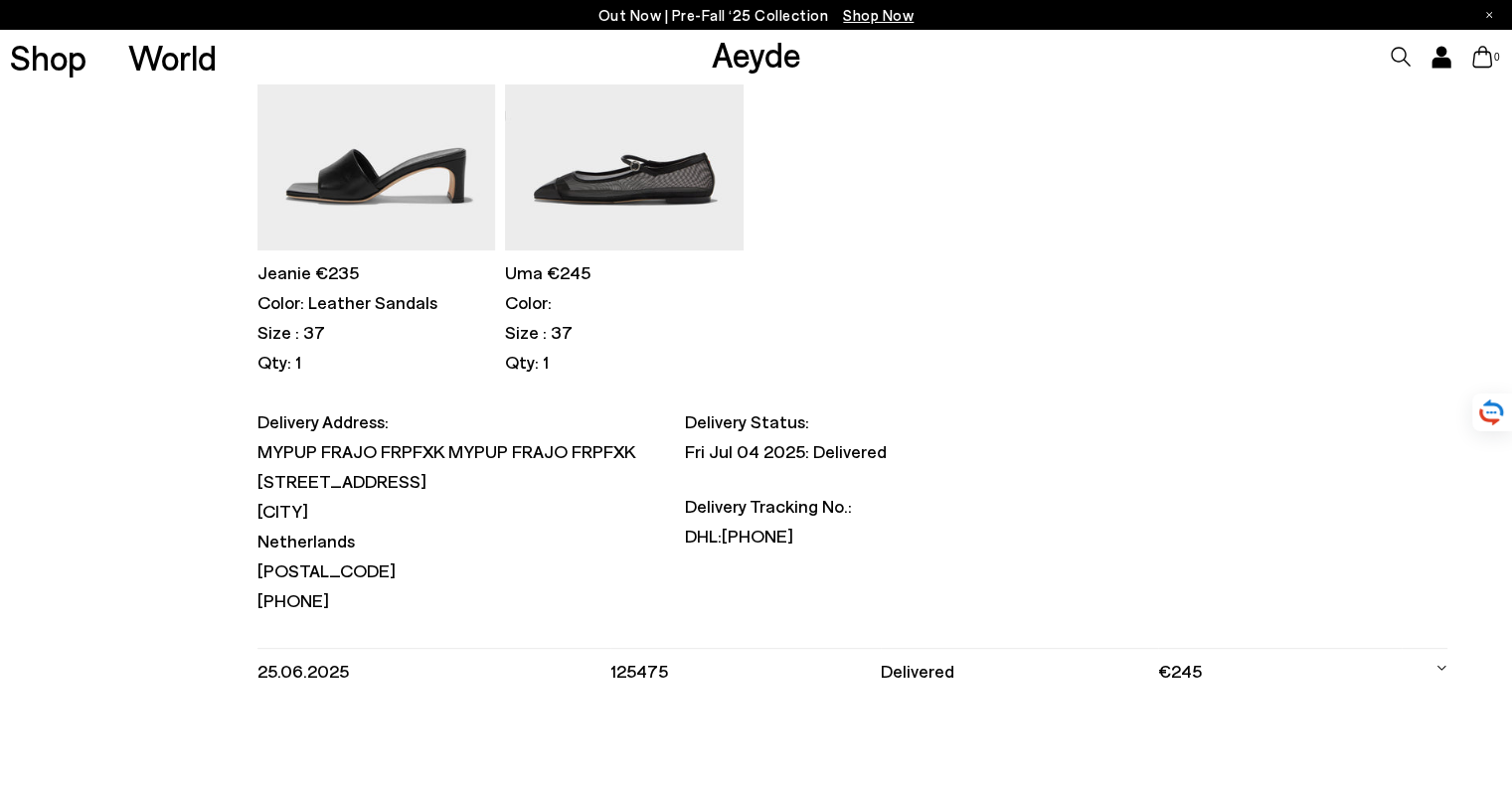 scroll, scrollTop: 1018, scrollLeft: 0, axis: vertical 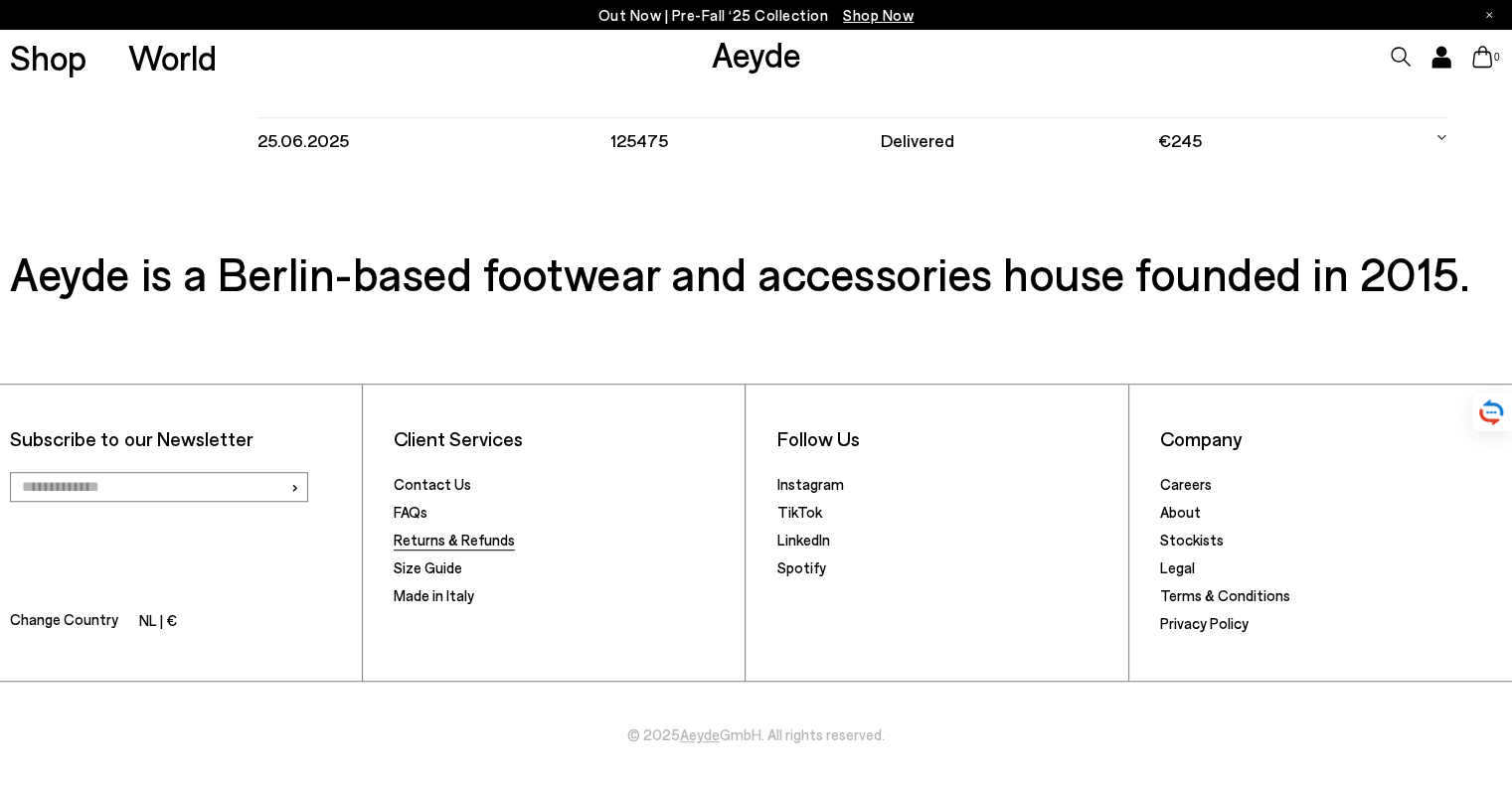 click on "Returns & Refunds" at bounding box center [454, 540] 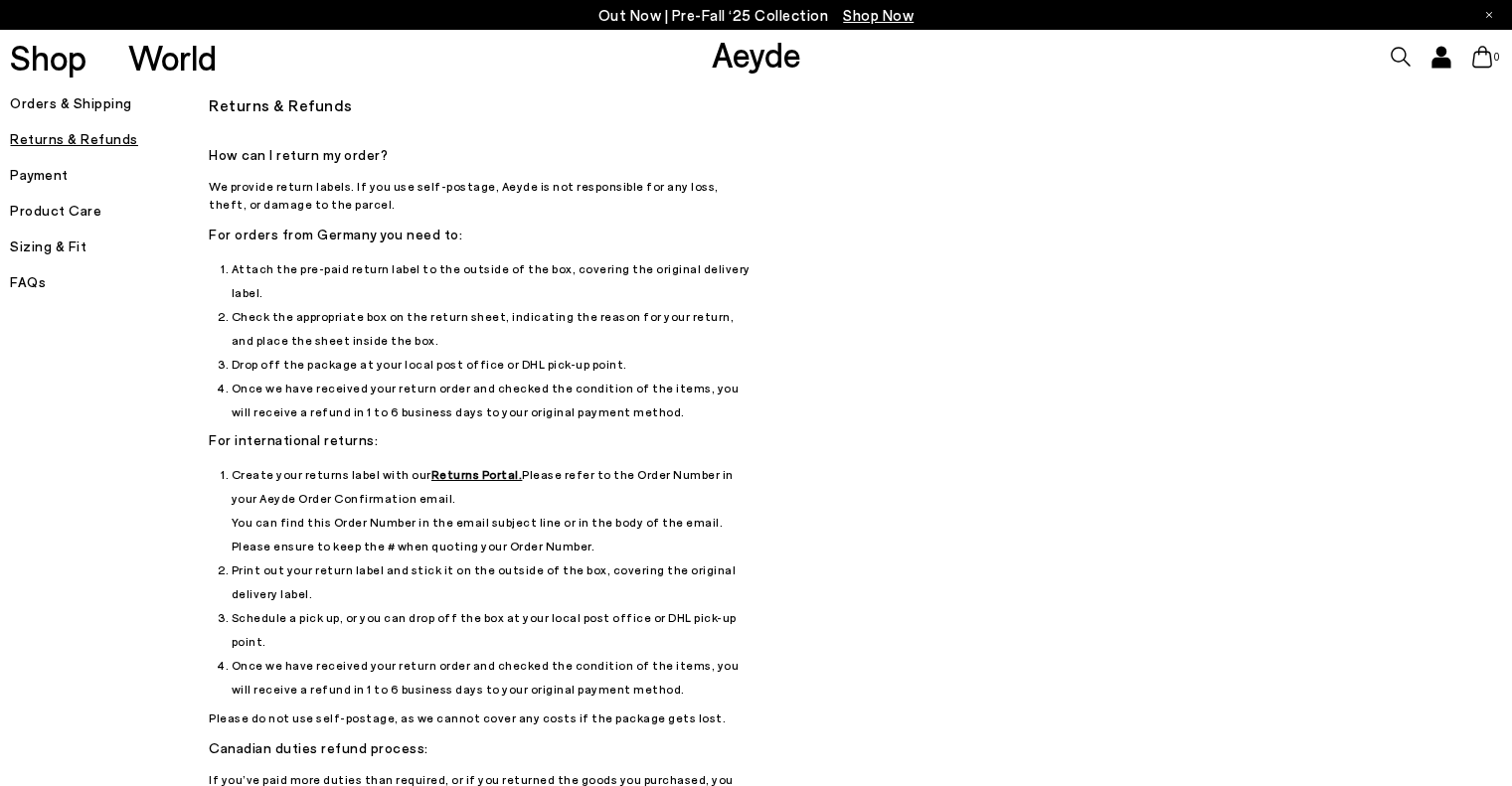 scroll, scrollTop: 0, scrollLeft: 0, axis: both 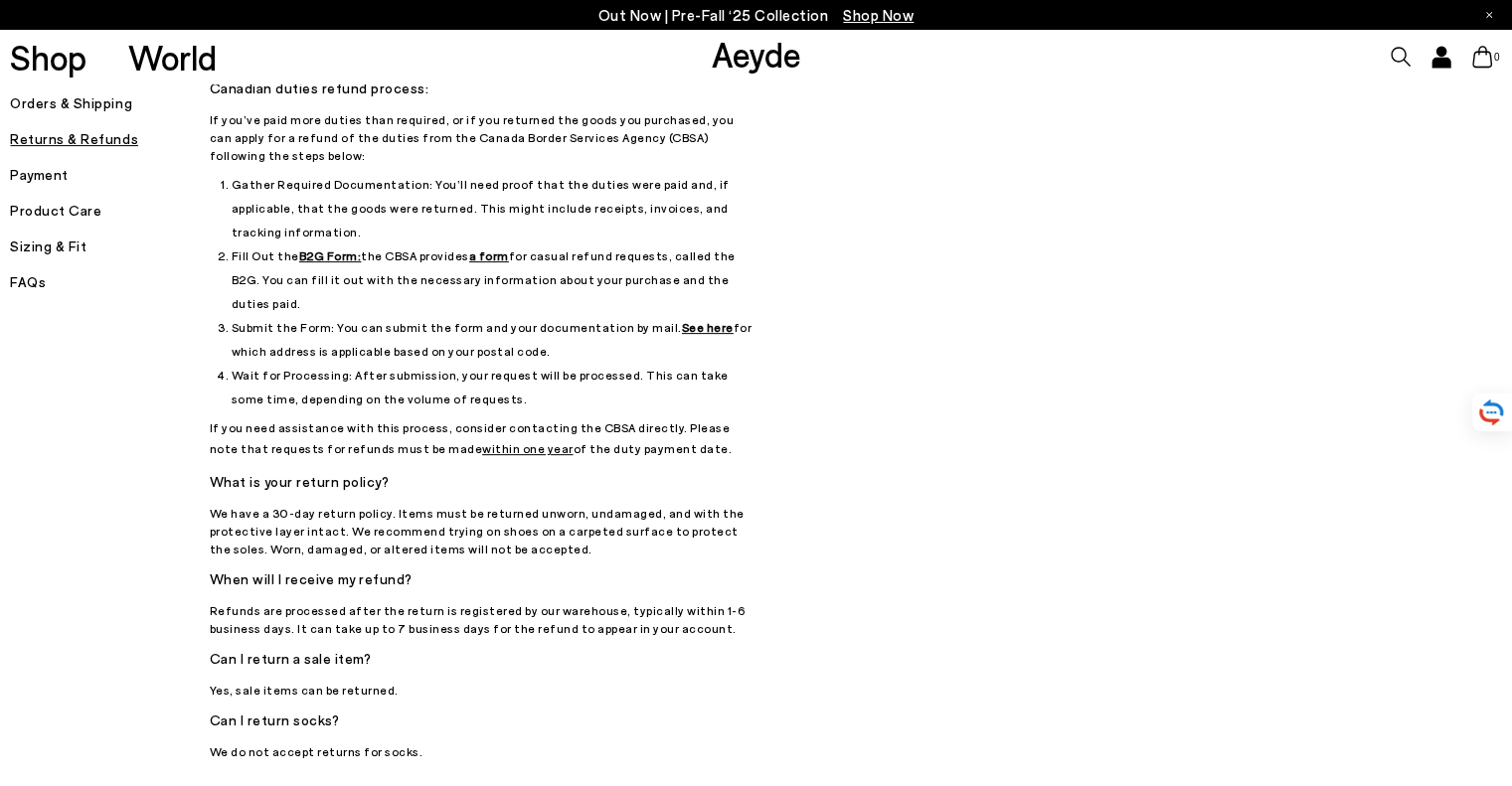 click 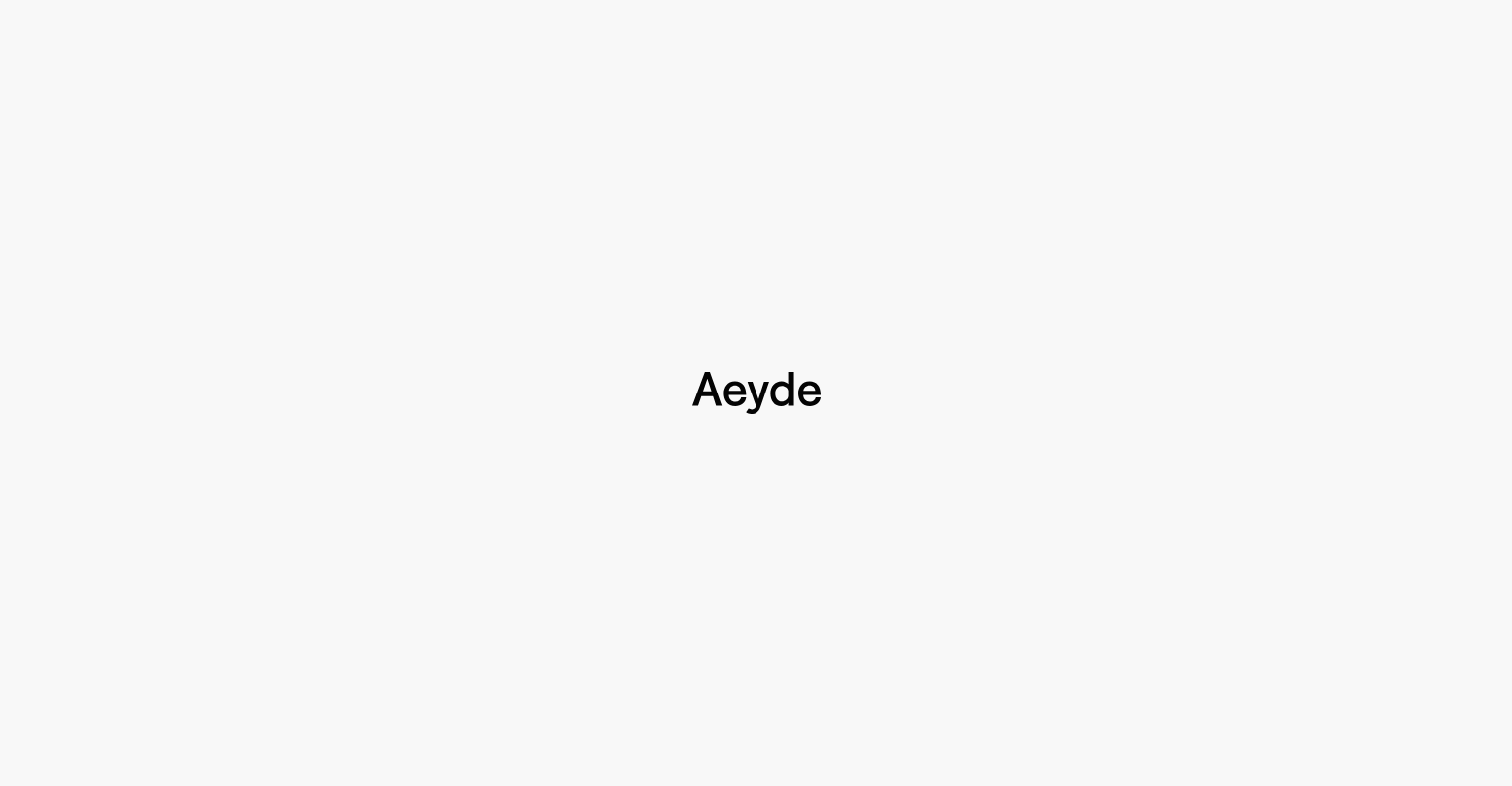 type 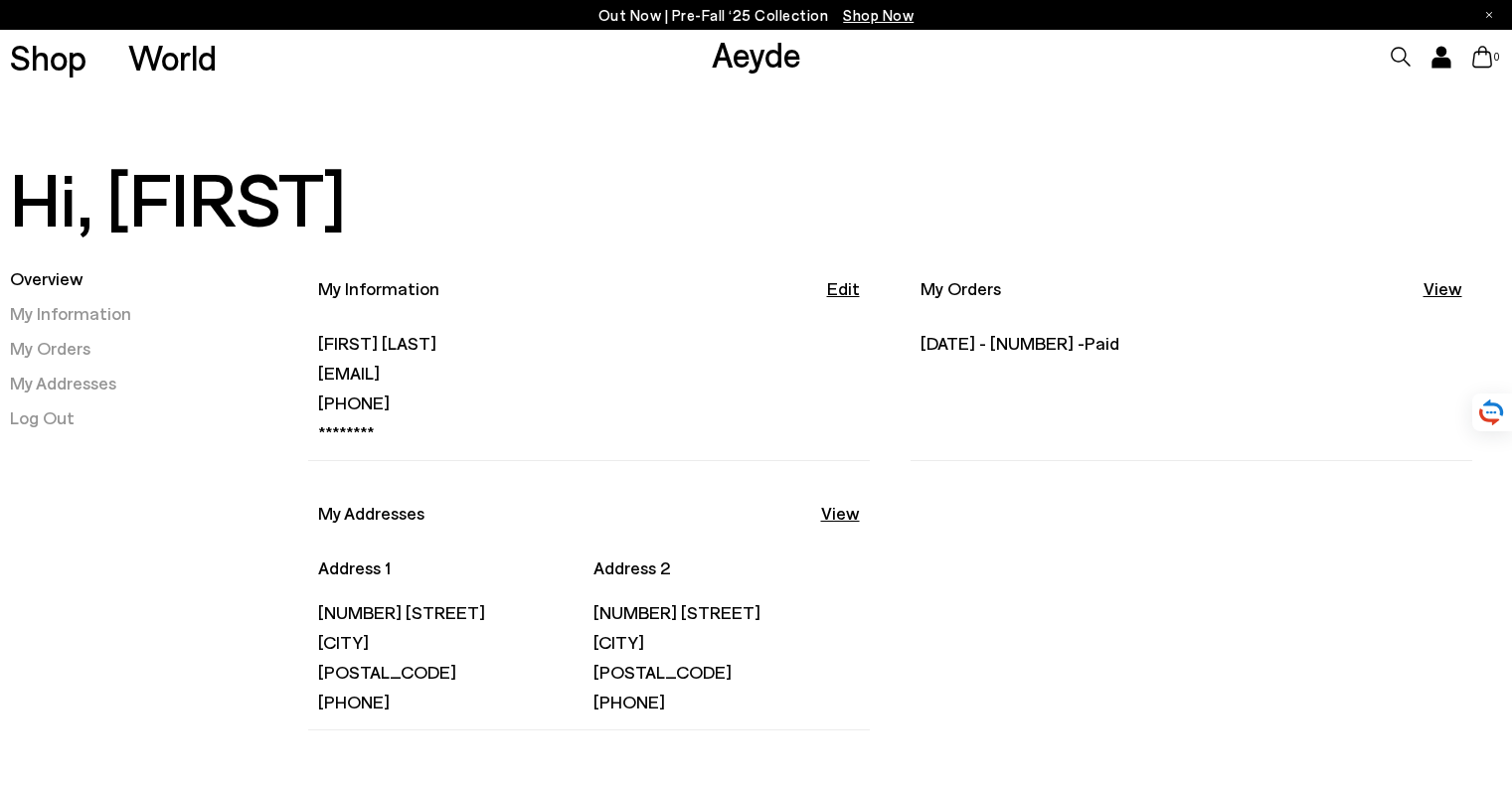 scroll, scrollTop: 0, scrollLeft: 0, axis: both 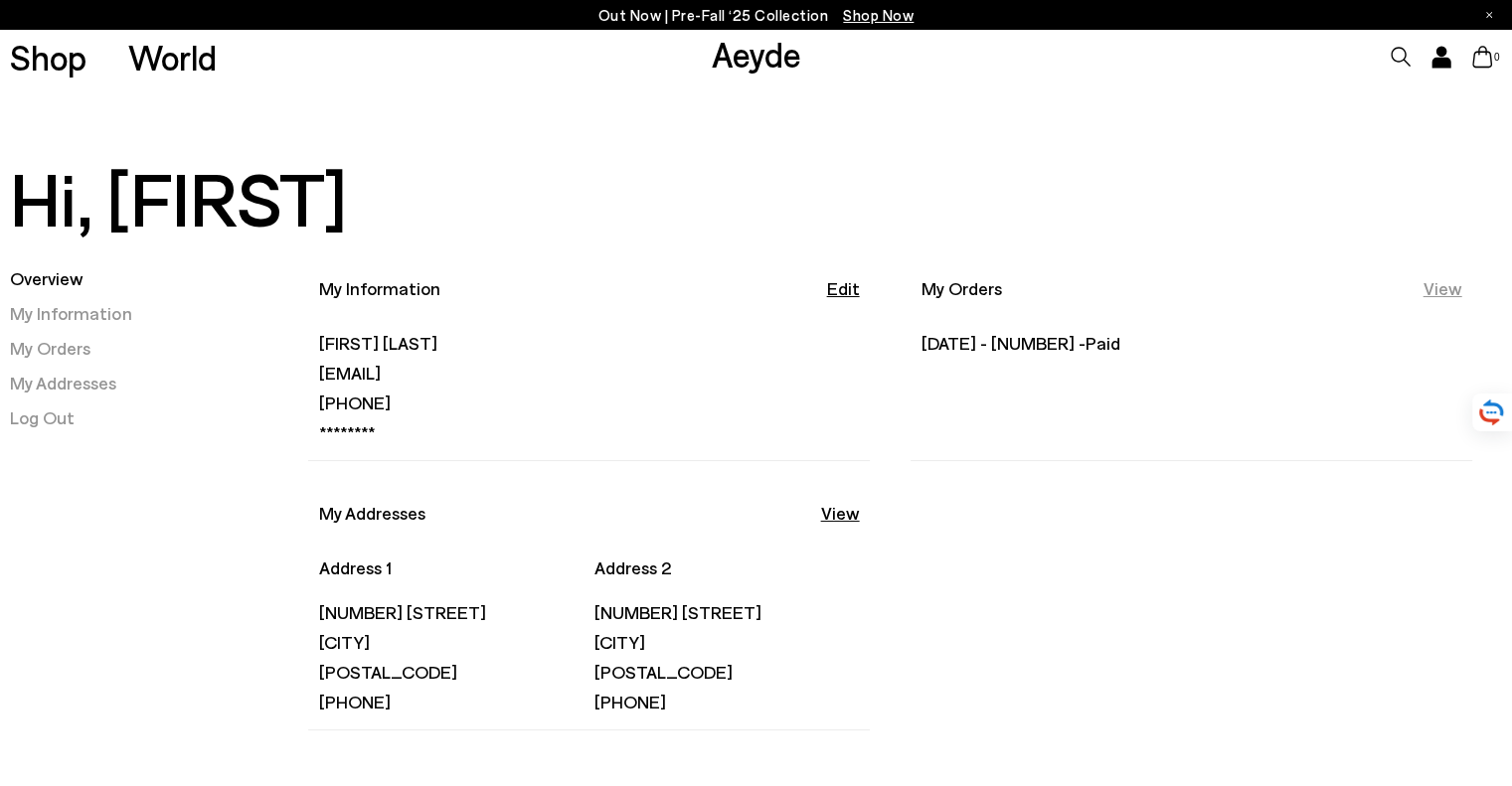 click on "View" at bounding box center [1442, 288] 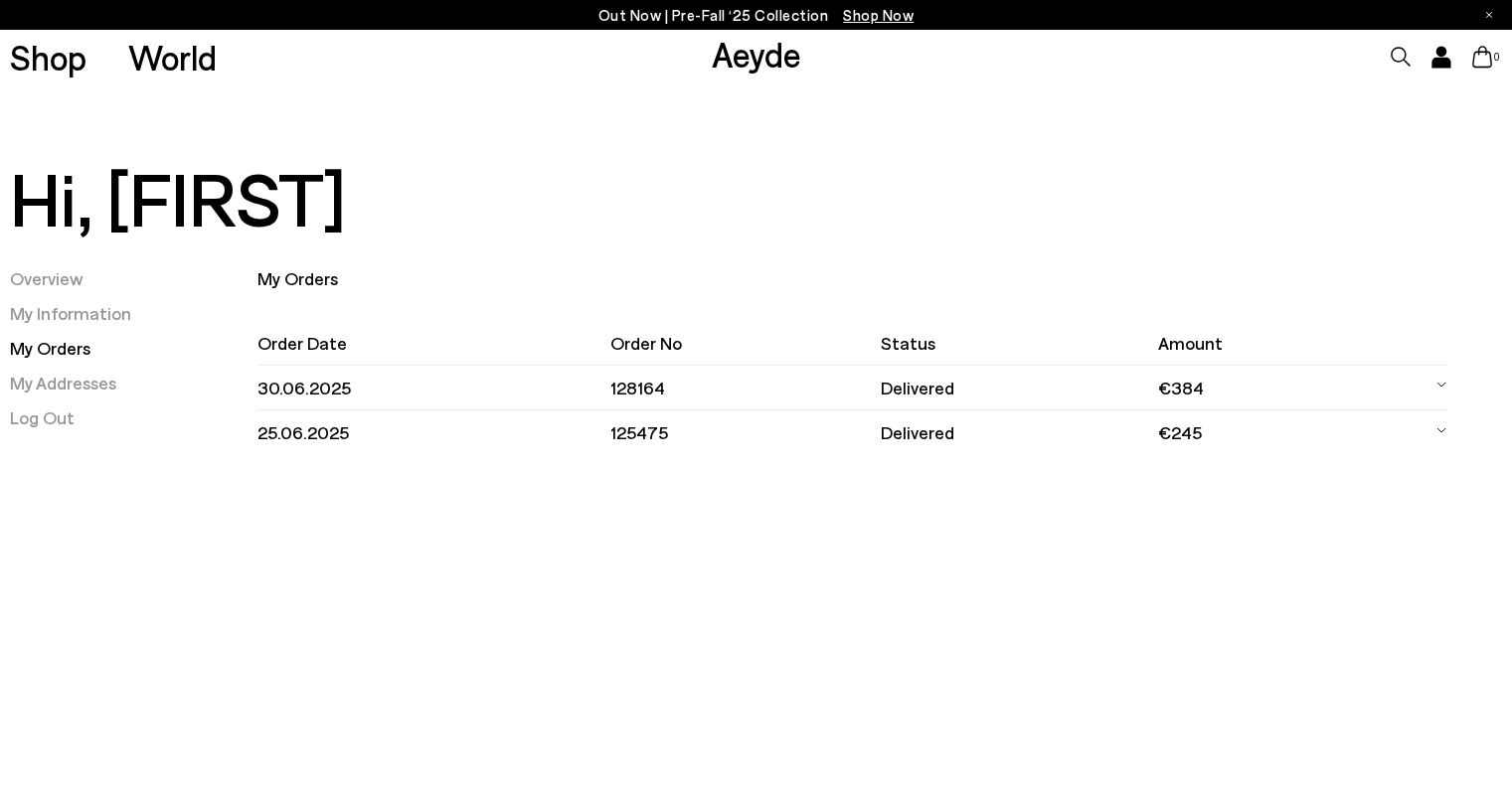 scroll, scrollTop: 0, scrollLeft: 0, axis: both 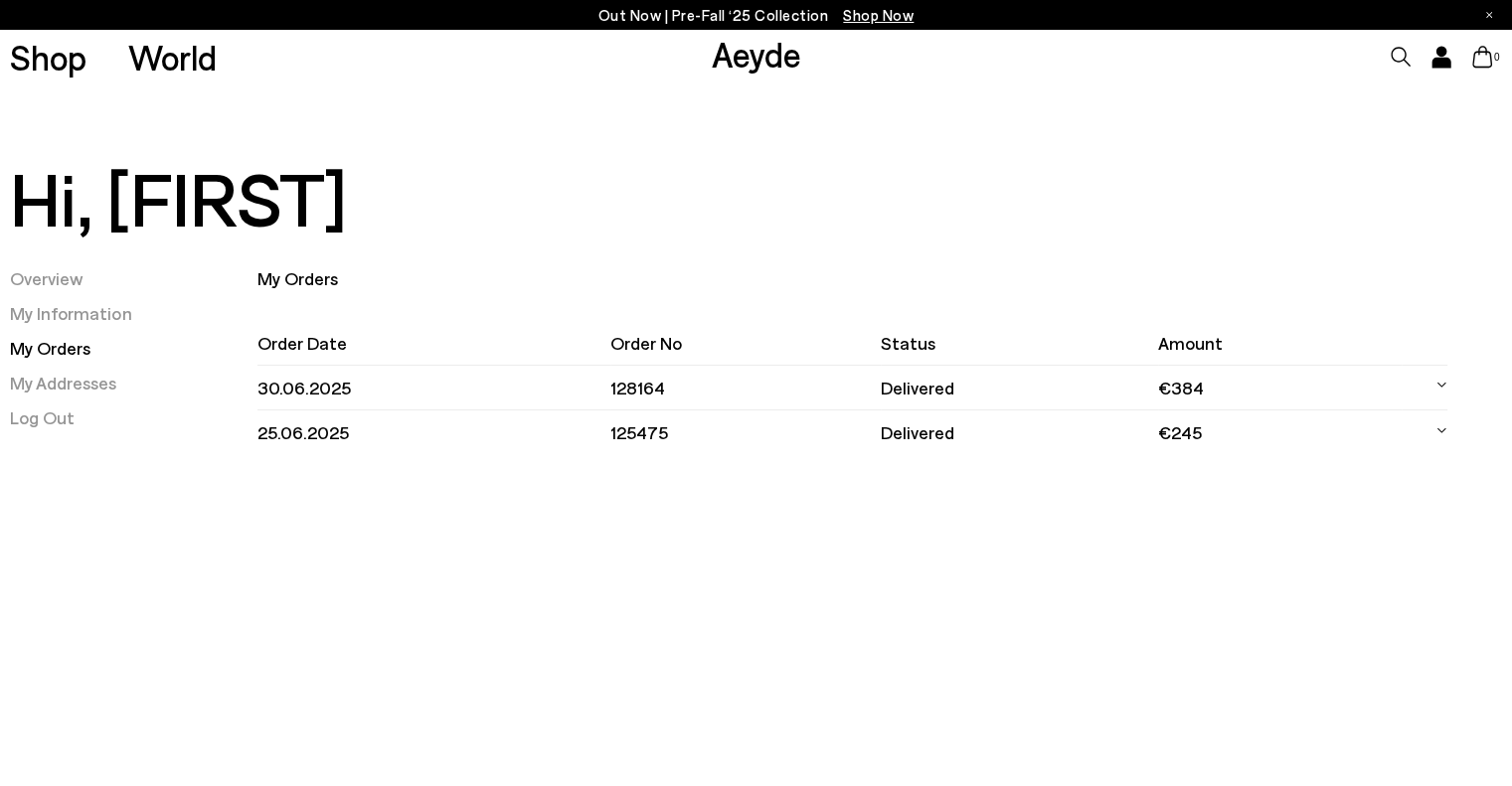 click on "128164" at bounding box center (746, 388) 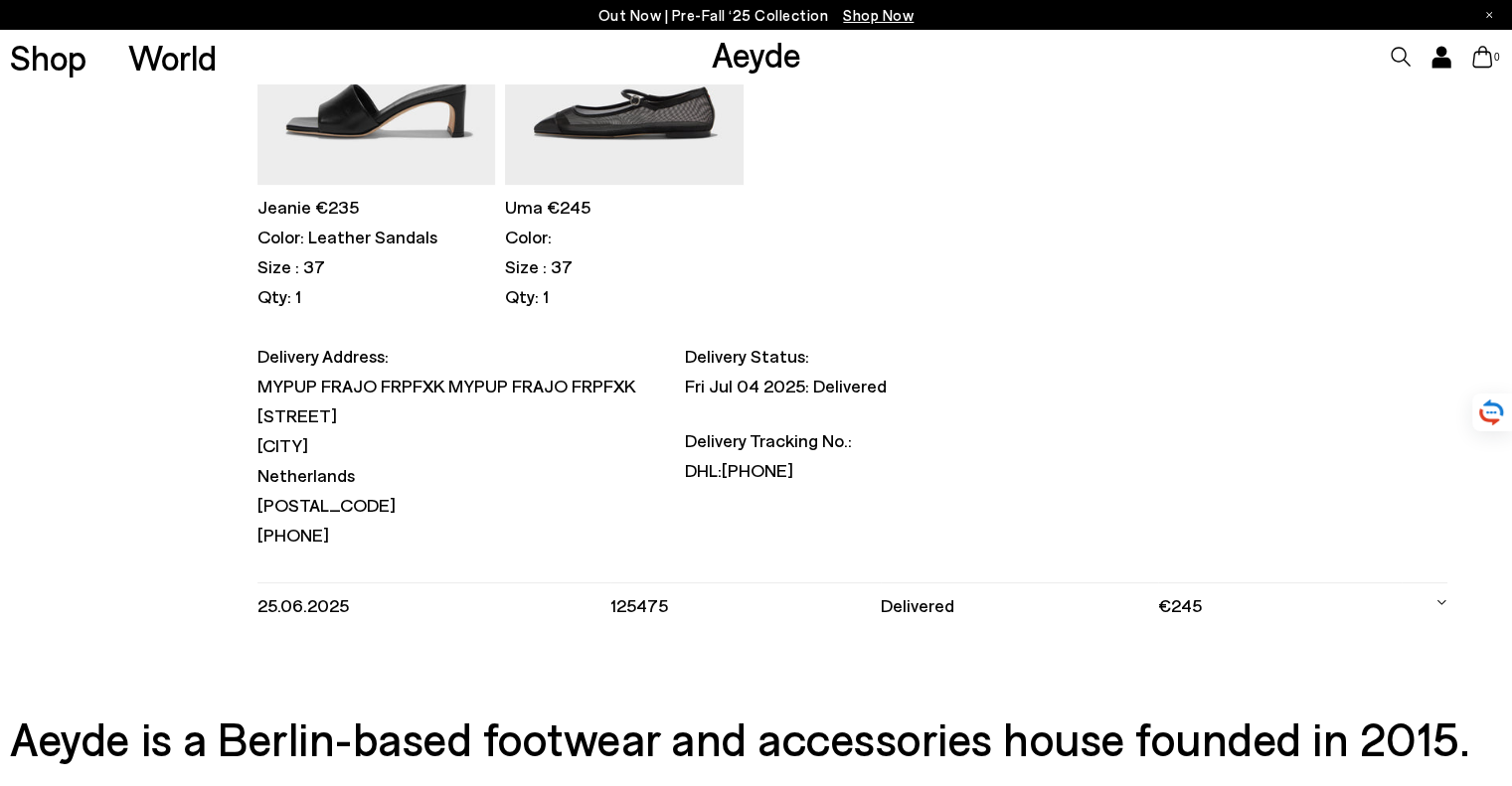 scroll, scrollTop: 0, scrollLeft: 0, axis: both 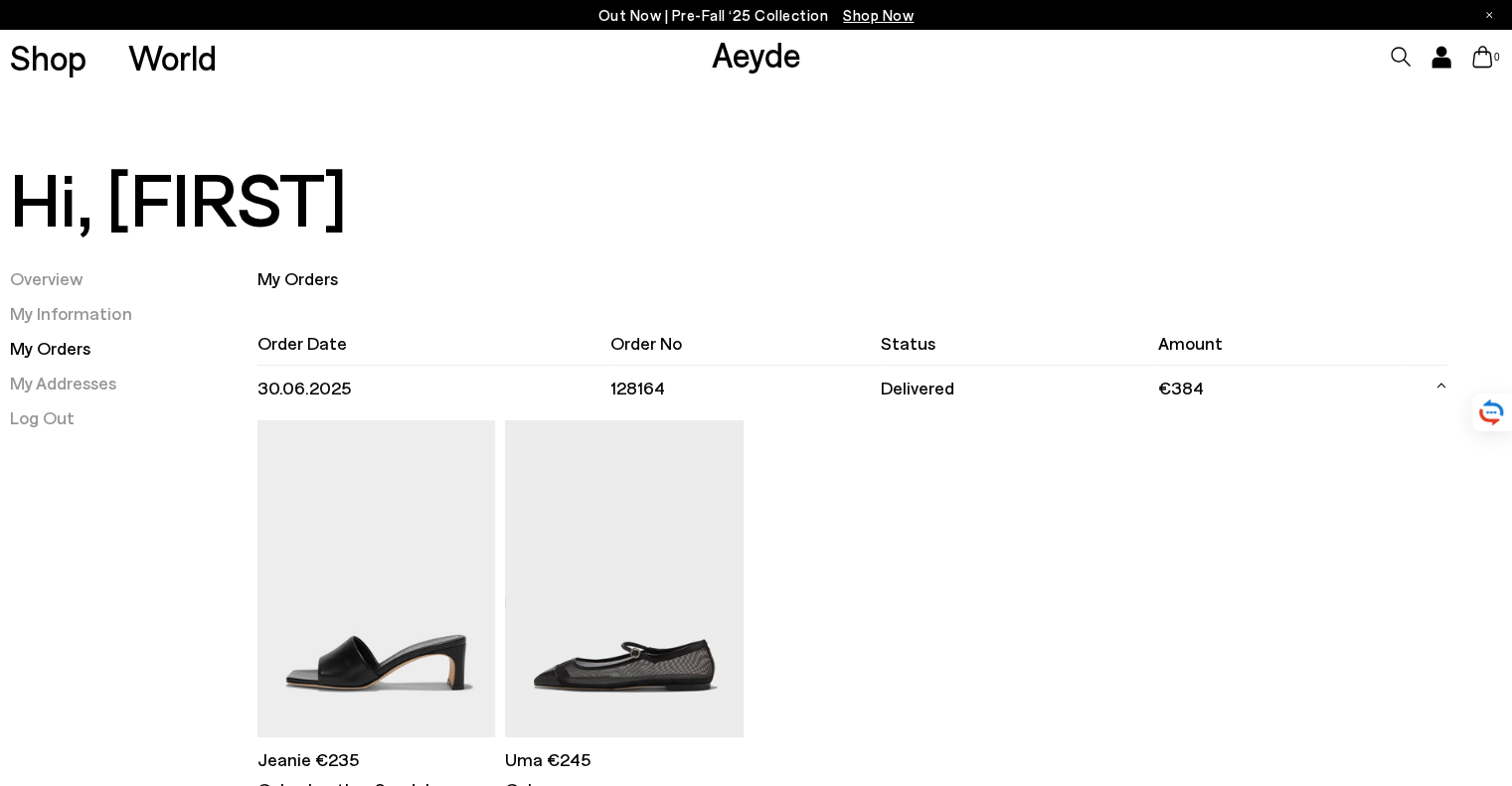 click on "128164" at bounding box center (746, 388) 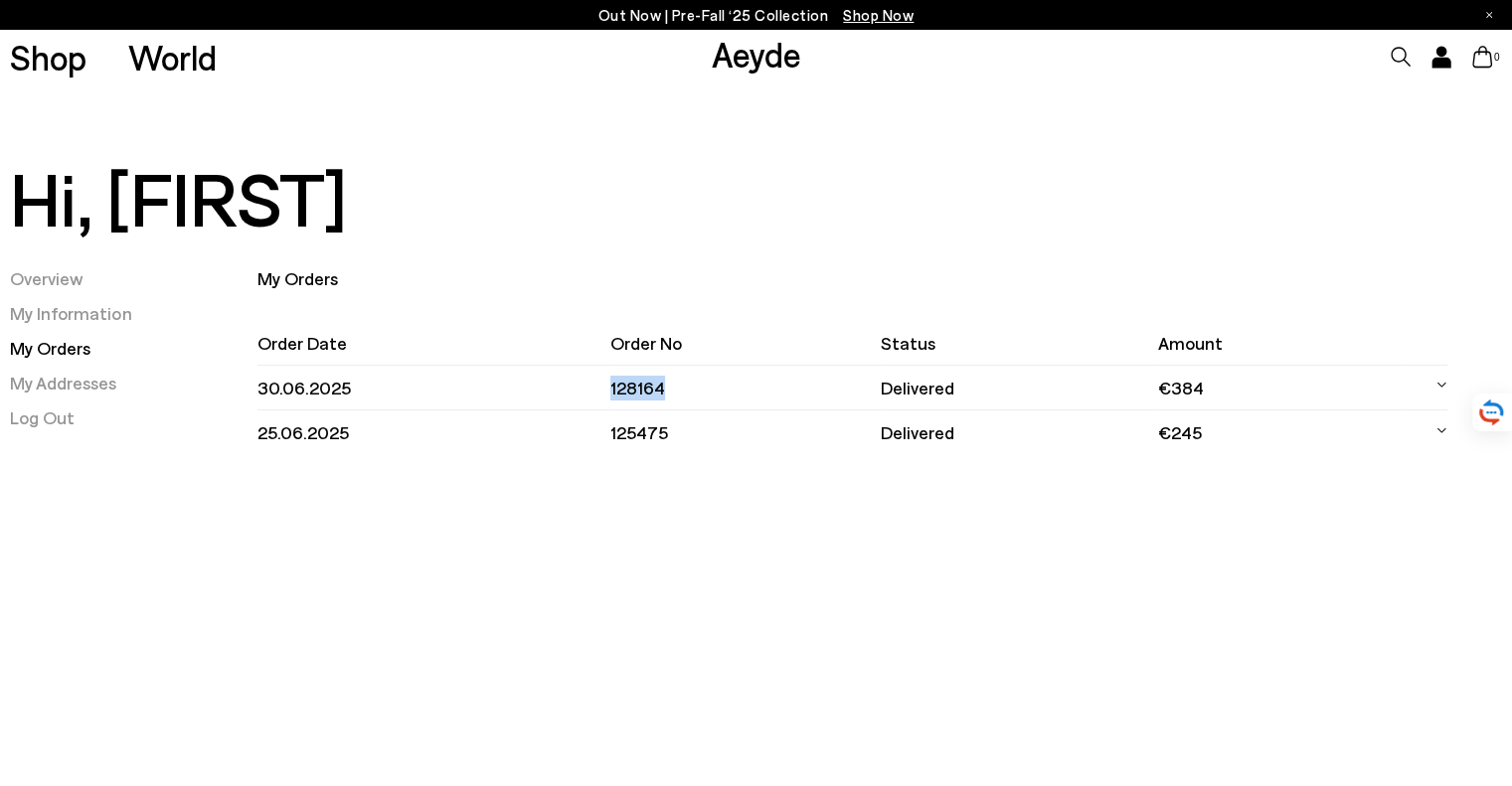 click on "128164" at bounding box center [746, 388] 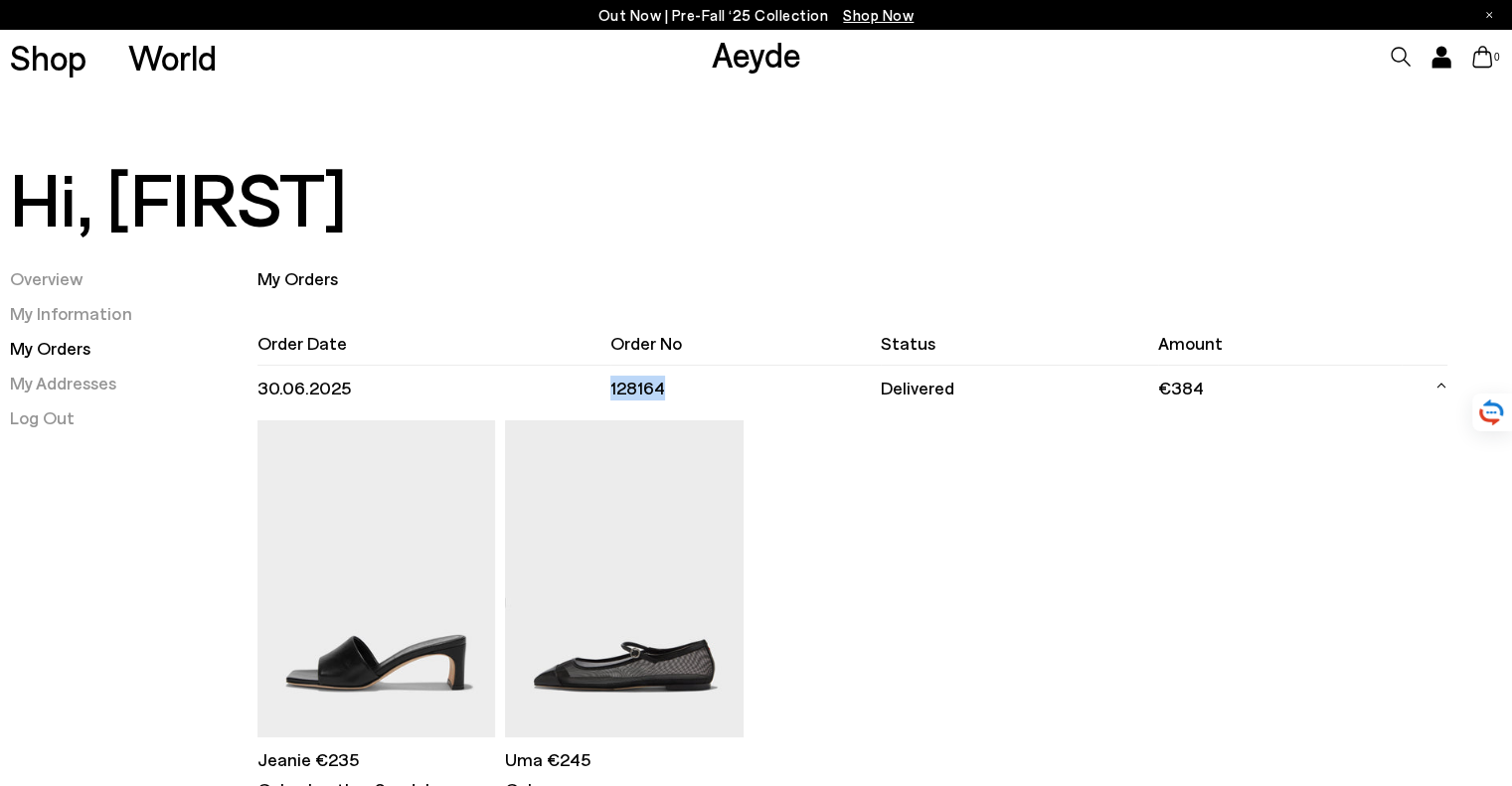 copy on "128164" 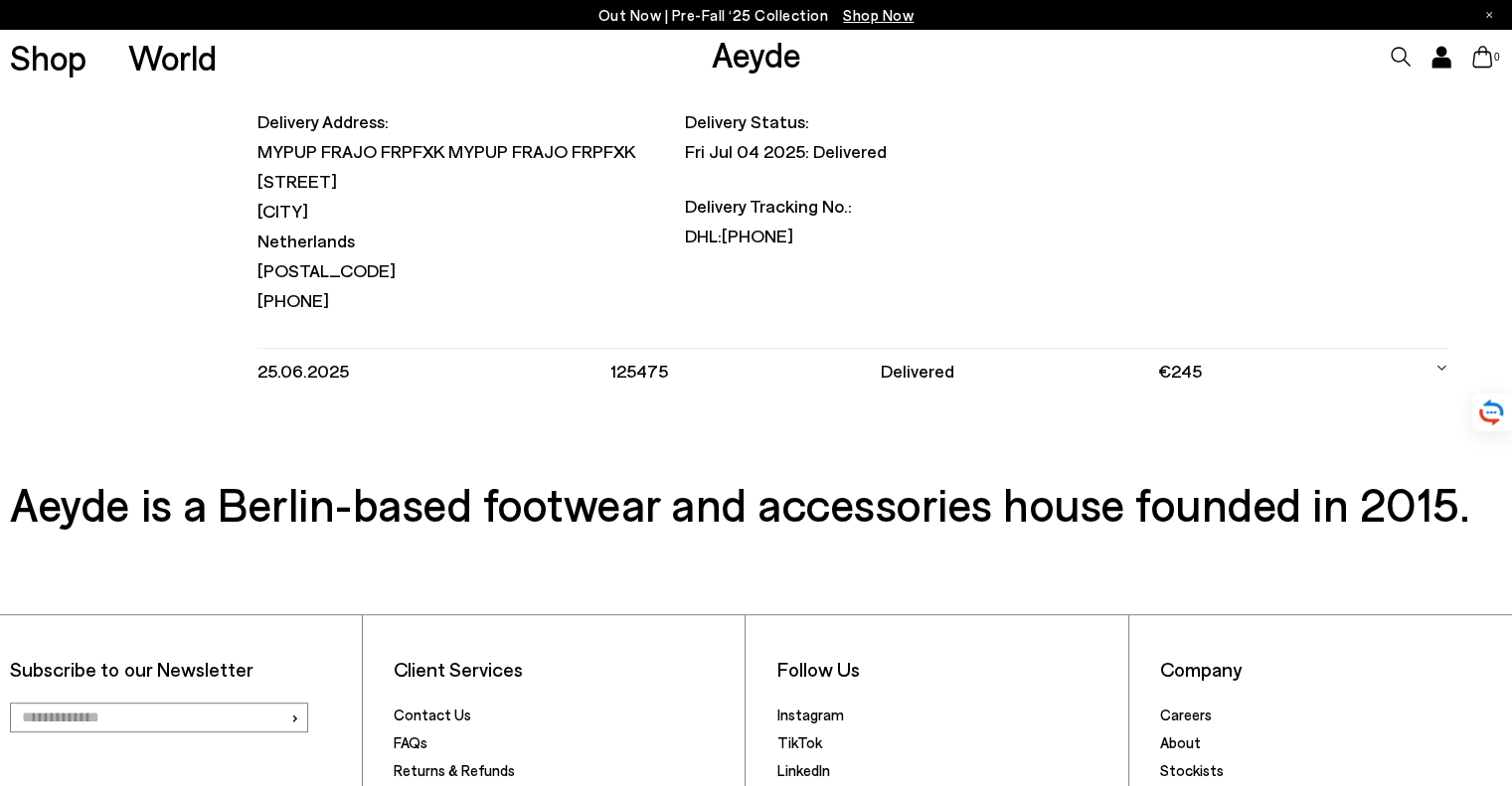 scroll, scrollTop: 1018, scrollLeft: 0, axis: vertical 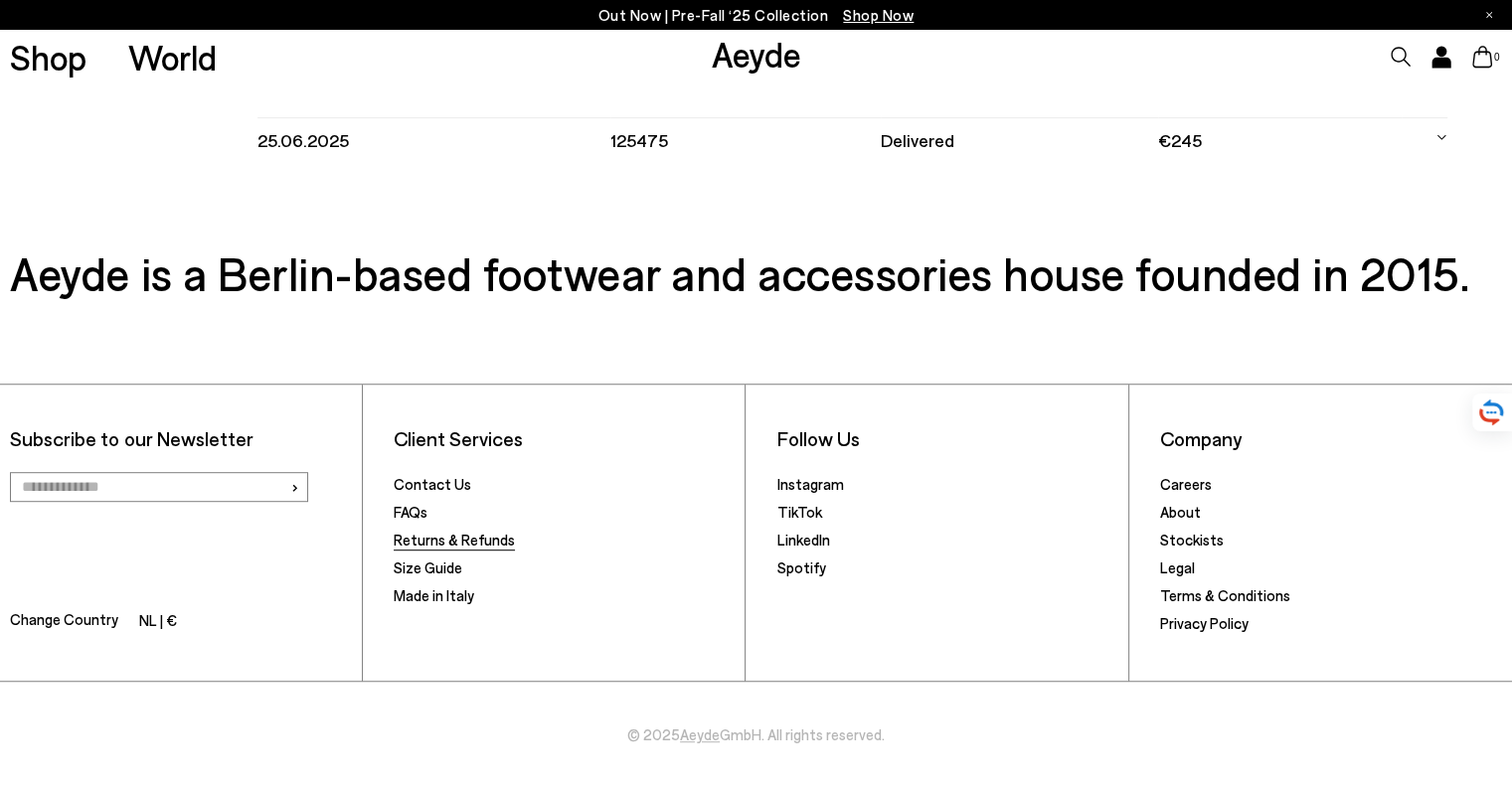 click on "Returns & Refunds" at bounding box center [454, 540] 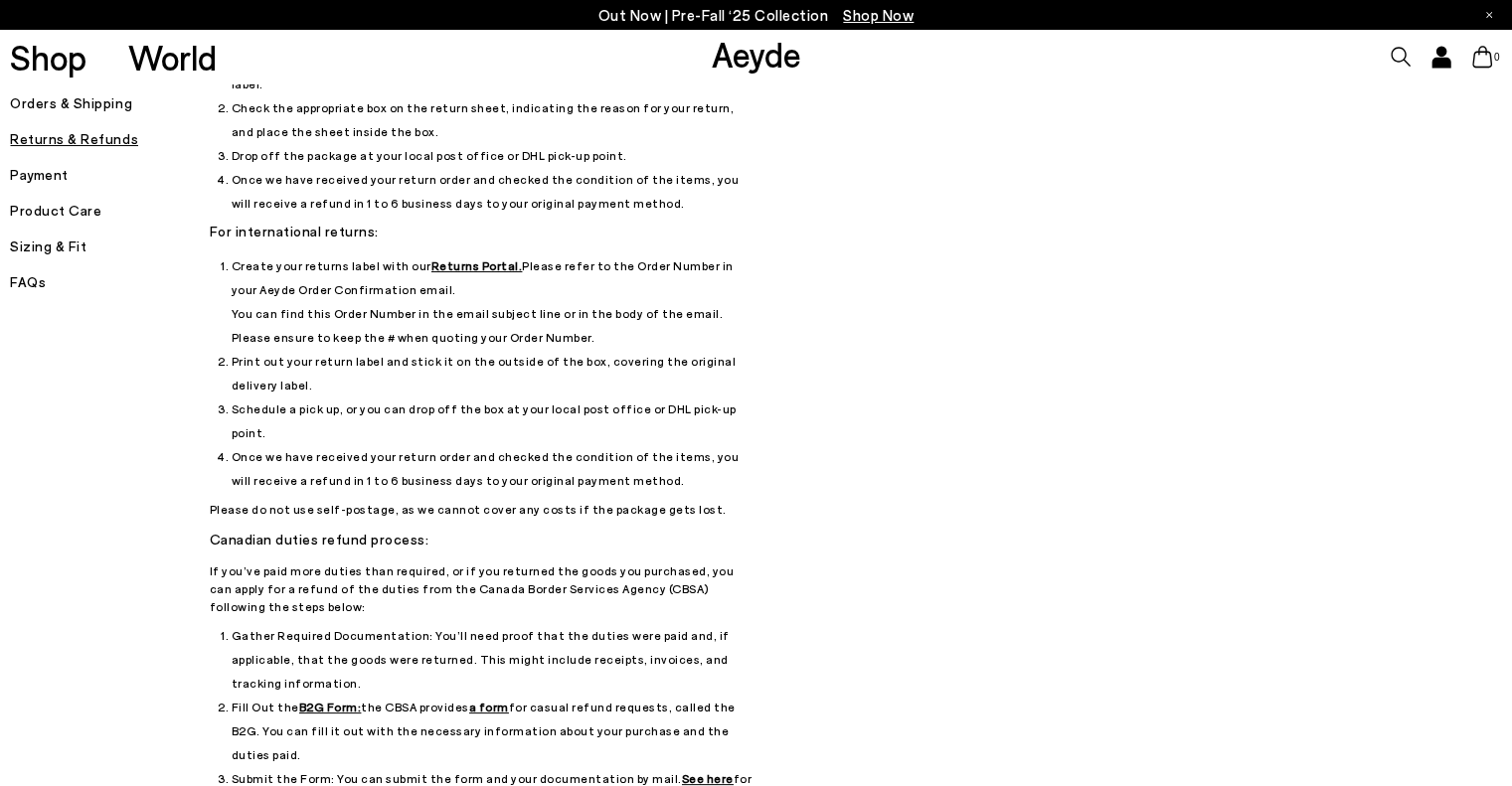 scroll, scrollTop: 209, scrollLeft: 0, axis: vertical 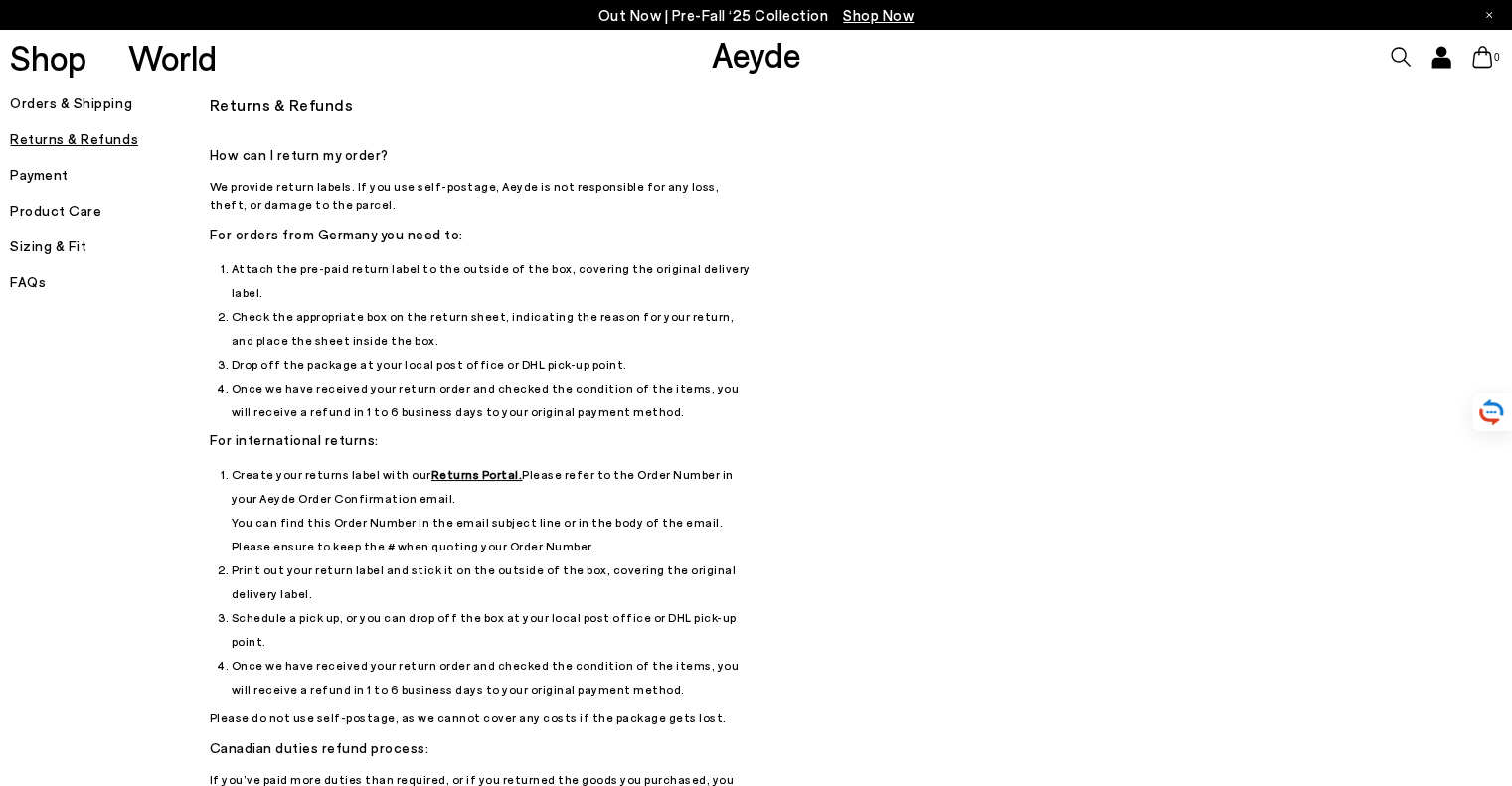 click on "Returns & Refunds
How can I return my order? We provide return labels. If you use self-postage, Aeyde is not responsible for any loss, theft, or damage to the parcel.
For orders from Germany you need to:
Attach the pre-paid return label to the outside of the box, covering the original delivery label.
Check the appropriate box on the return sheet, indicating the reason for your return, and place the sheet inside the box.
Drop off the package at your local post office or DHL pick-up point.
Once we have received your return order and checked the condition of the items, you will receive a refund in 1 to 6 business days to your original payment method.
For international returns:
Create your returns label with our  Returns Portal.  Please refer to the Order Number in your Aeyde Order Confirmation email.
Print out your return label and stick it on the outside of the box, covering the original delivery label." at bounding box center (765, 754) 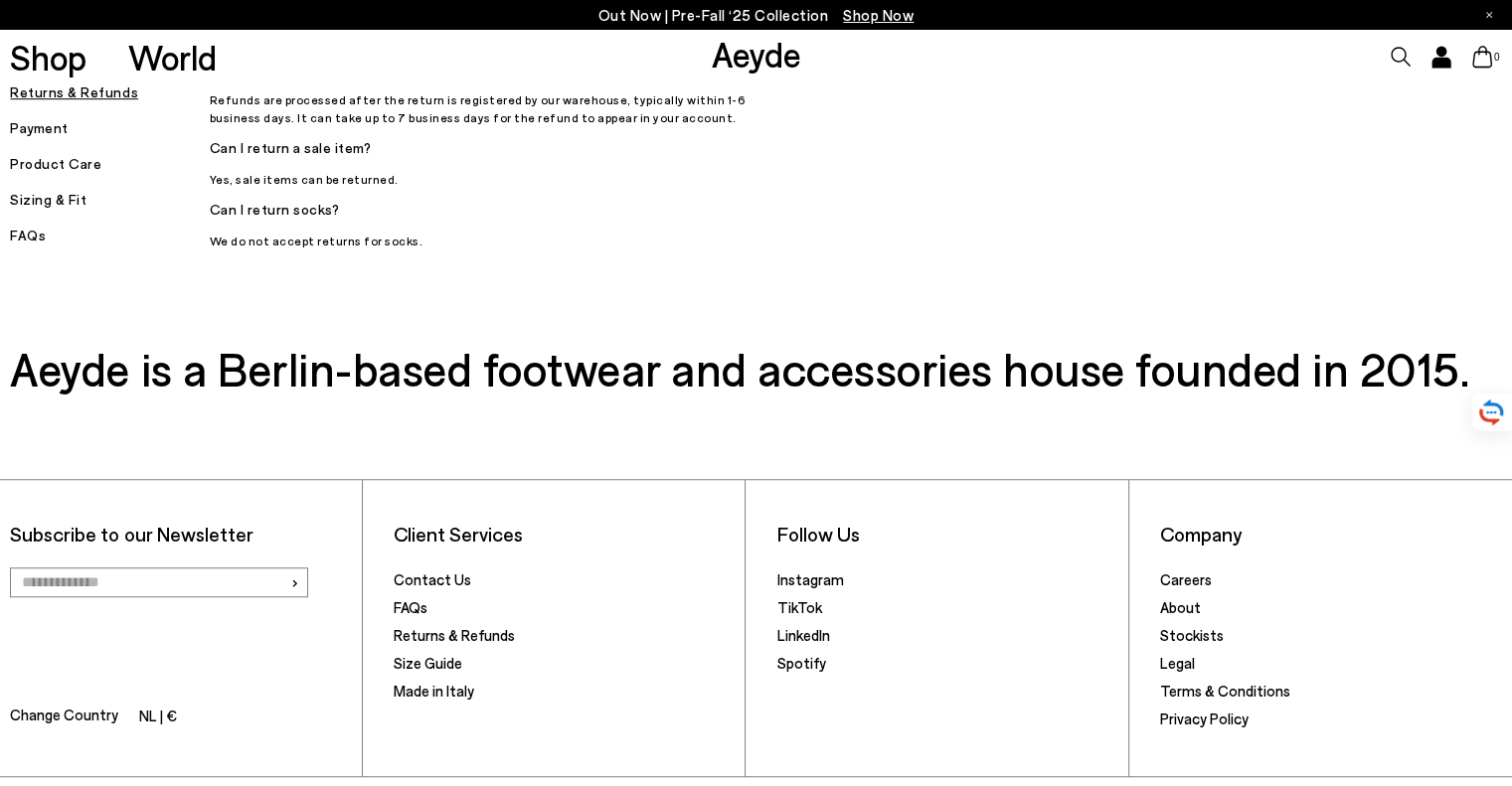 scroll, scrollTop: 0, scrollLeft: 0, axis: both 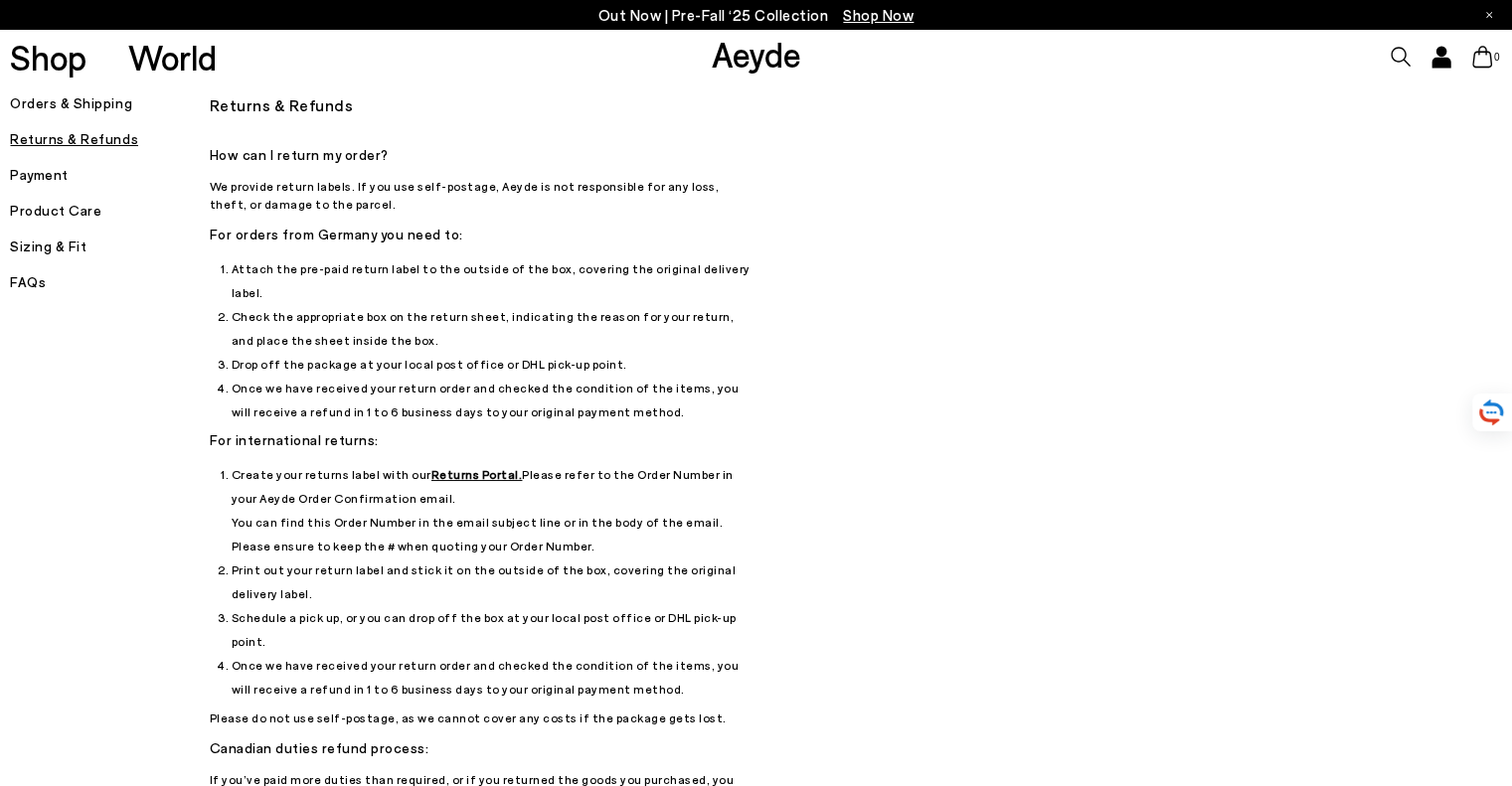 click 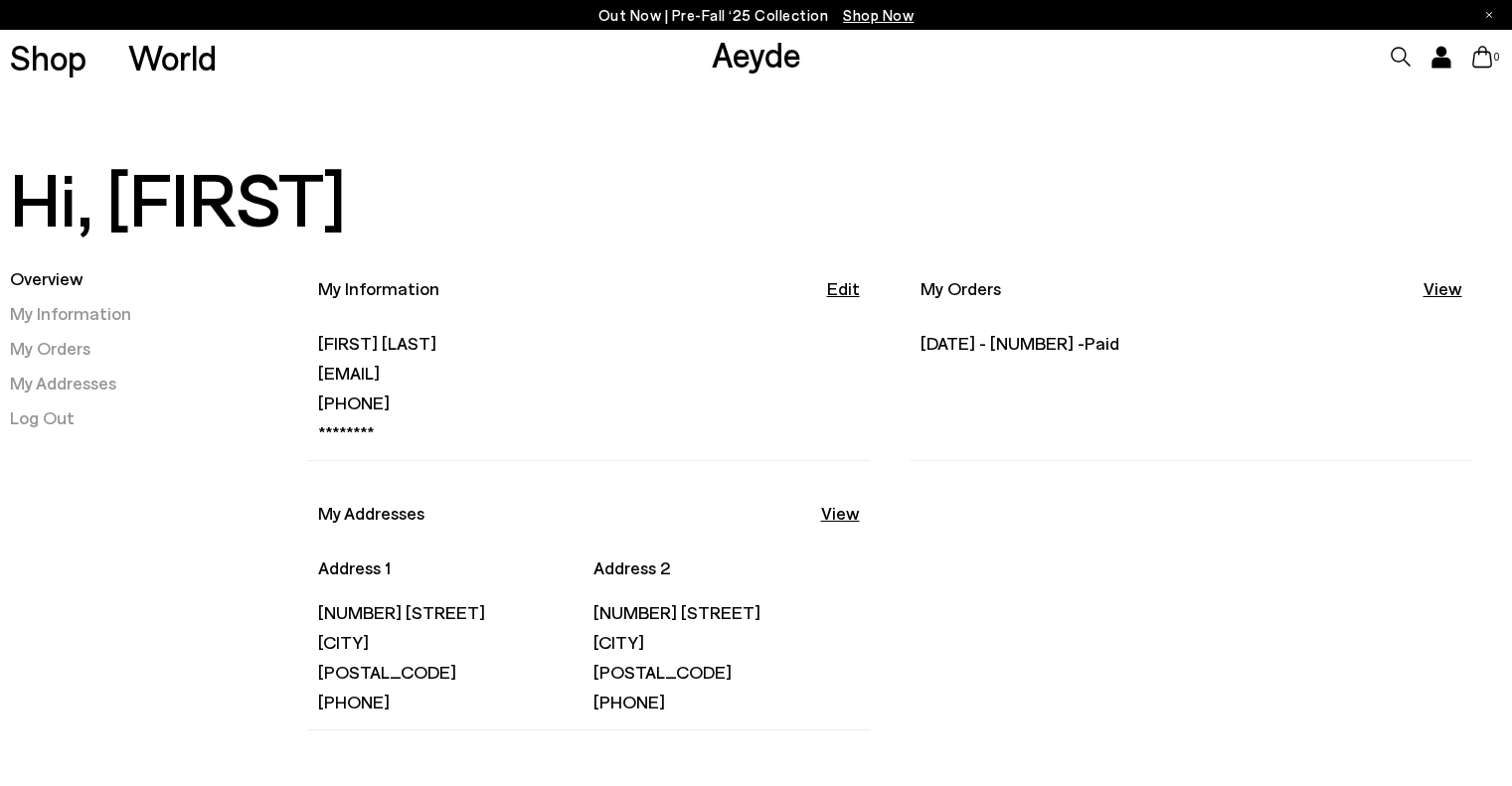 scroll, scrollTop: 0, scrollLeft: 0, axis: both 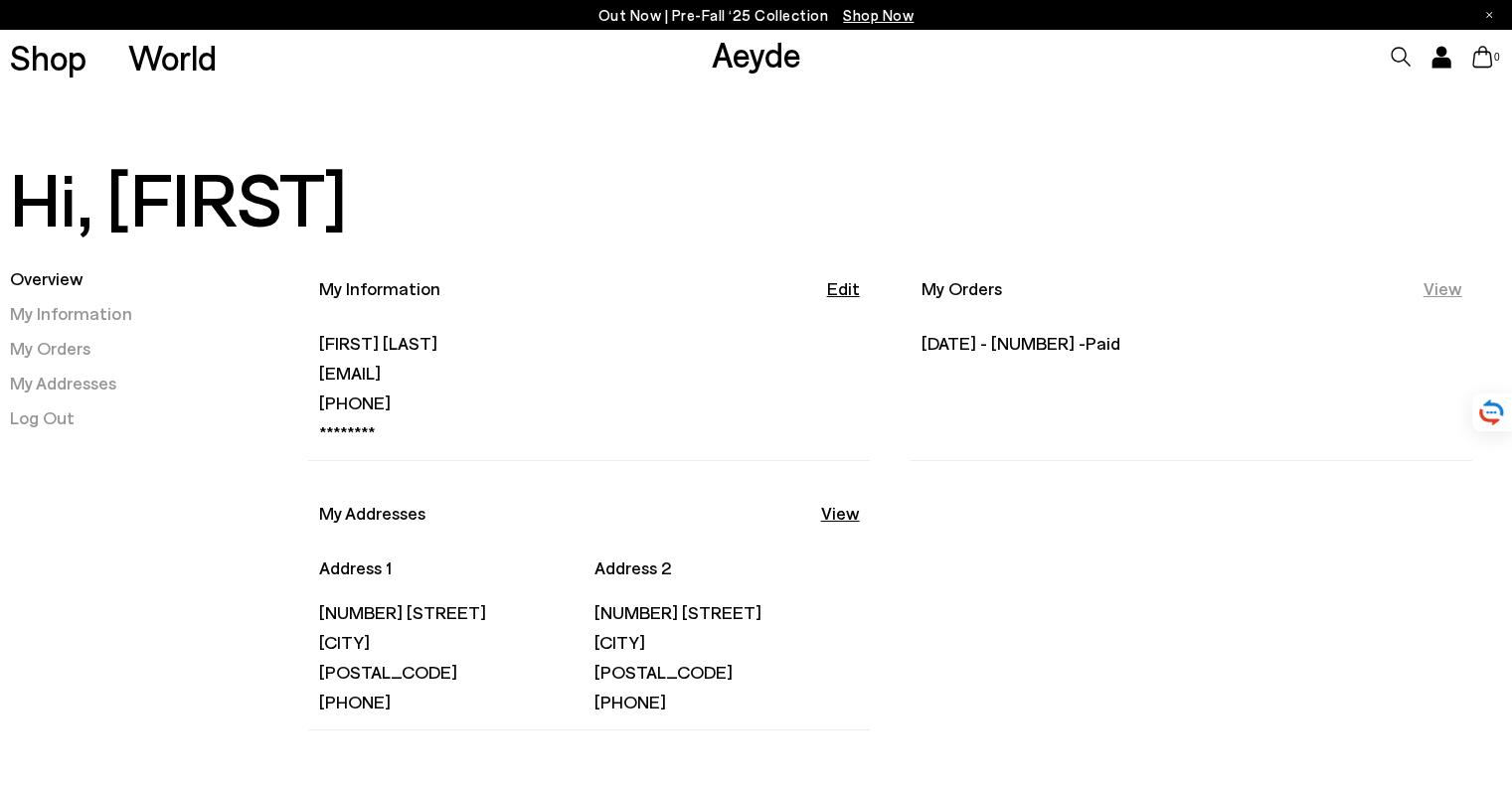 click on "View" at bounding box center (1442, 288) 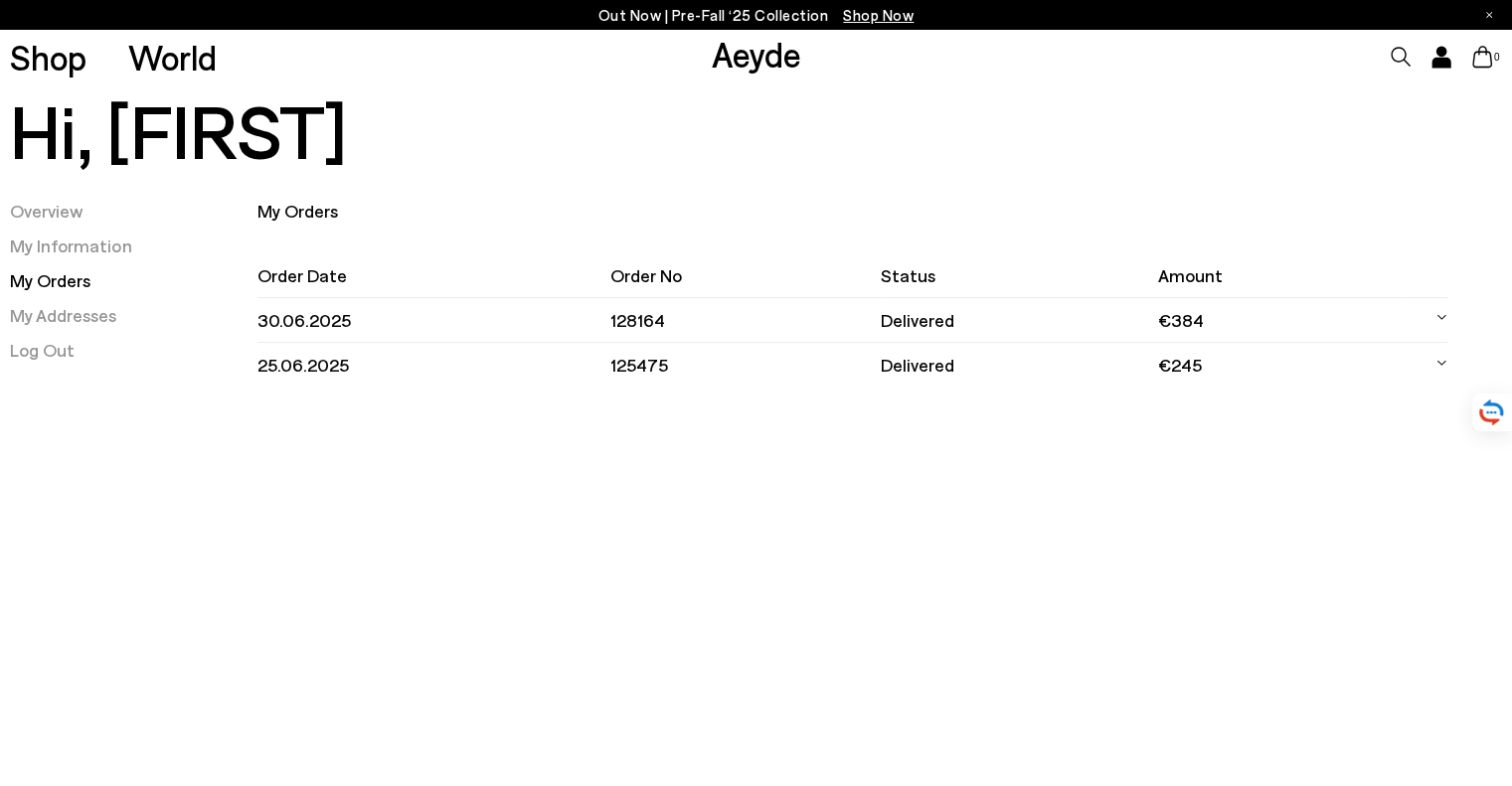 scroll, scrollTop: 0, scrollLeft: 0, axis: both 